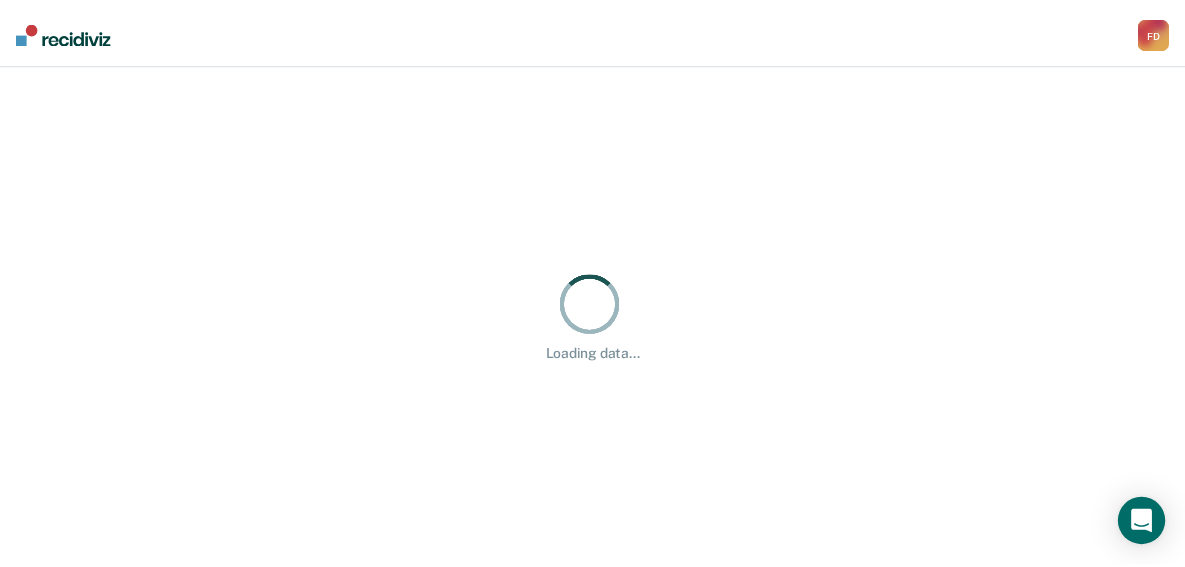scroll, scrollTop: 0, scrollLeft: 0, axis: both 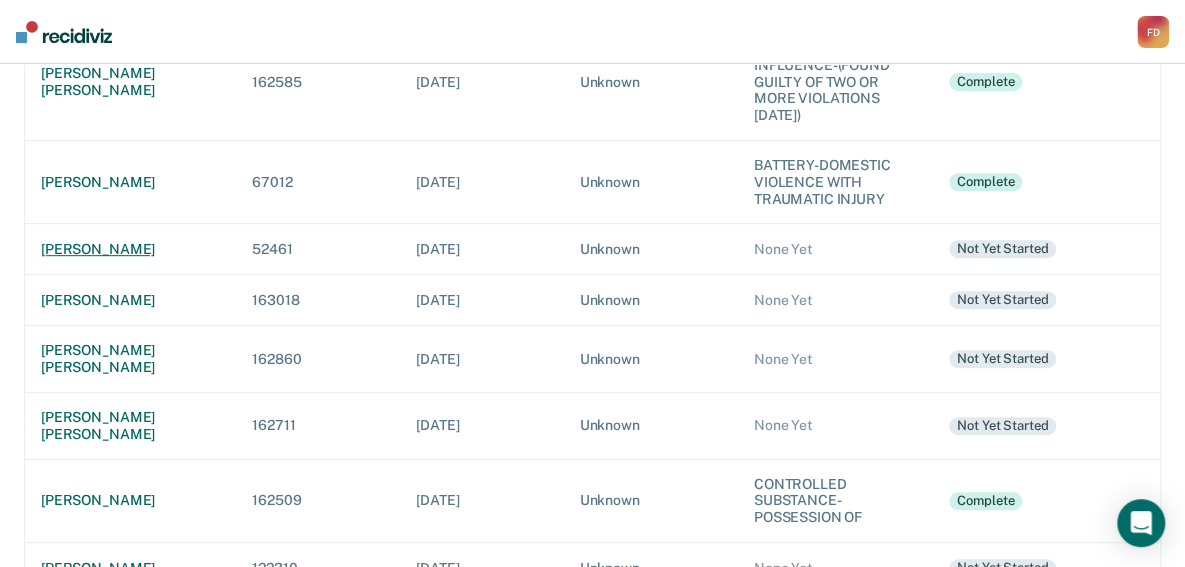 click on "[PERSON_NAME]" at bounding box center (130, 249) 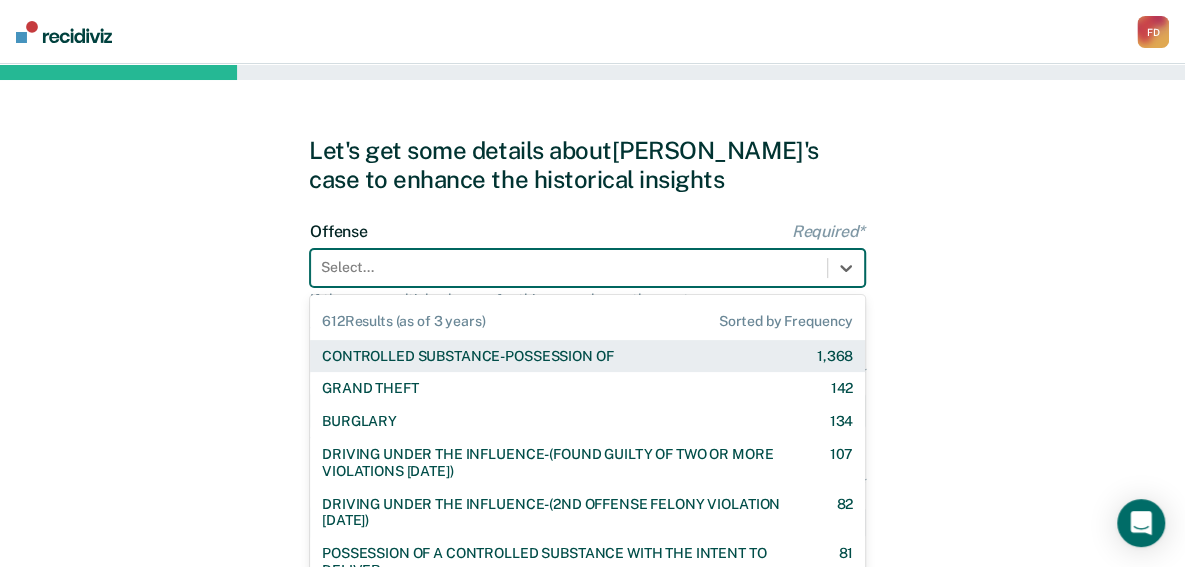 scroll, scrollTop: 76, scrollLeft: 0, axis: vertical 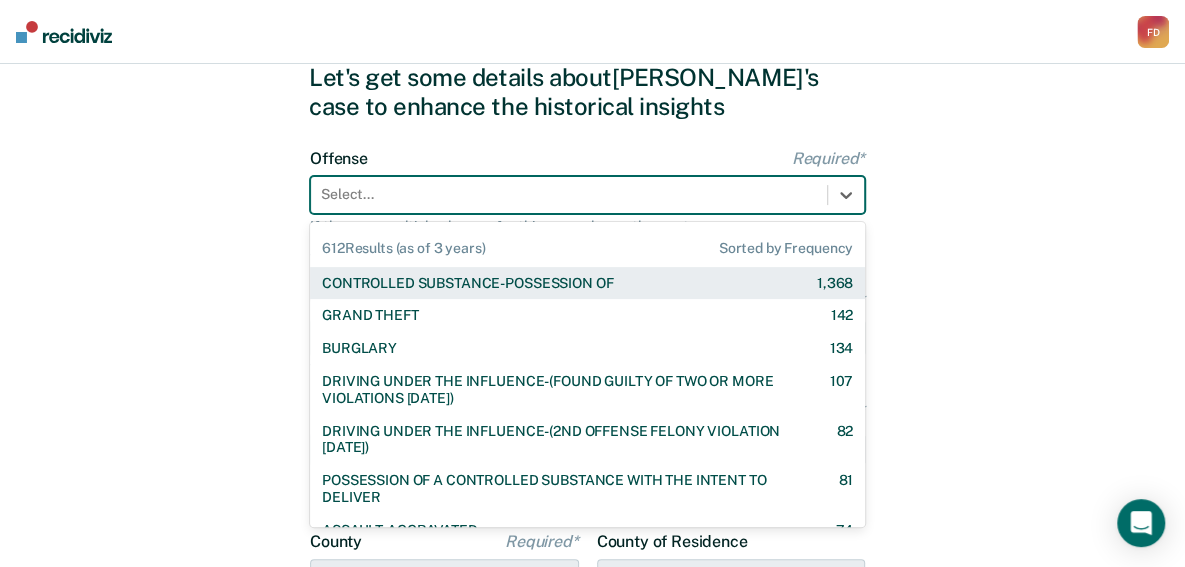 click on "612 results available. Use Up and Down to choose options, press Enter to select the currently focused option, press Escape to exit the menu, press Tab to select the option and exit the menu. Select... 612  Results (as of 3 years) Sorted by Frequency CONTROLLED SUBSTANCE-POSSESSION OF 1,368 GRAND THEFT 142 BURGLARY 134 DRIVING UNDER THE INFLUENCE-(FOUND GUILTY OF TWO OR MORE VIOLATIONS [DATE]) 107 DRIVING UNDER THE INFLUENCE-(2ND OFFENSE FELONY VIOLATION [DATE]) 82 POSSESSION OF A CONTROLLED SUBSTANCE WITH THE INTENT TO DELIVER 81 ASSAULT-AGGRAVATED 74 WEAPON-UNLAWFUL POSSESSION BY CONVICTED FELON 63 DRIVING UNDER THE INFLUENCE I18-8004 {M} 57 BATTERY-DOMESTIC VIOLENCE WITH TRAUMATIC INJURY 56 ELUDING A POLICE OFFICER IN A MOTOR VEHICLE 54 DRIVING UNDER THE INFLUENCE-(THIRD OR SUBSEQUENT OFFENSE) 35 FORGERY 30 PROPERTY-MALICIOUS INJURY TO PROPERTY 29 ASSAULT-DOMESTIC VIOLENCE I18-918(3)(A) {M} 28 CHILDREN-INJURY TO CHILD [DEMOGRAPHIC_DATA] 24 24 23 23 DOMESTIC BATTERY OR ASSAULT -IN THE PRESENCE OF A CHILD [DEMOGRAPHIC_DATA]" at bounding box center (587, 195) 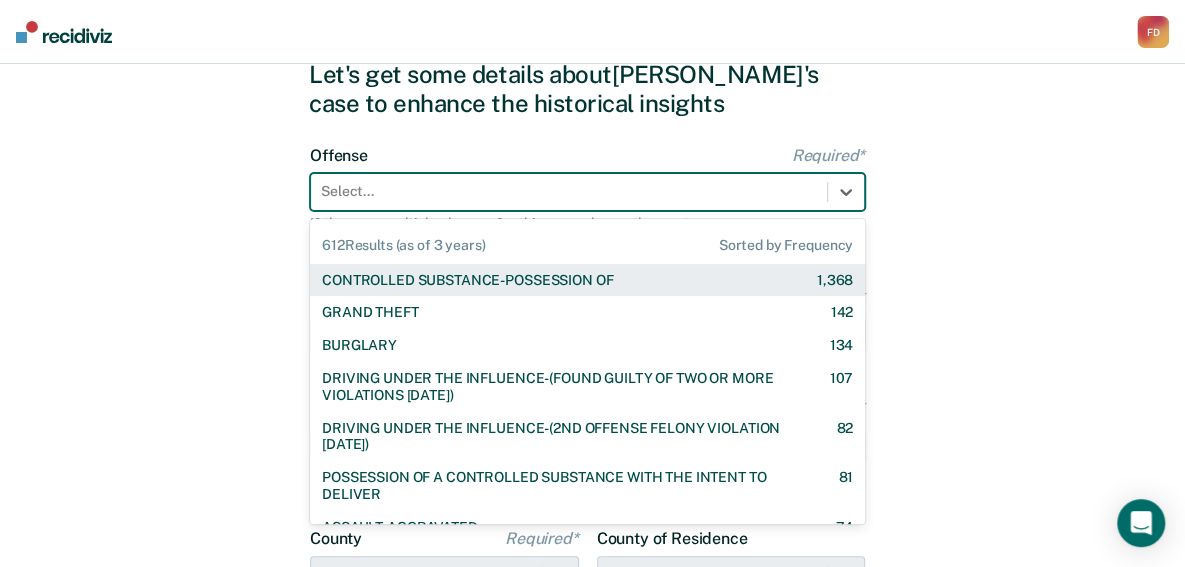 click on "CONTROLLED SUBSTANCE-POSSESSION OF" at bounding box center (467, 280) 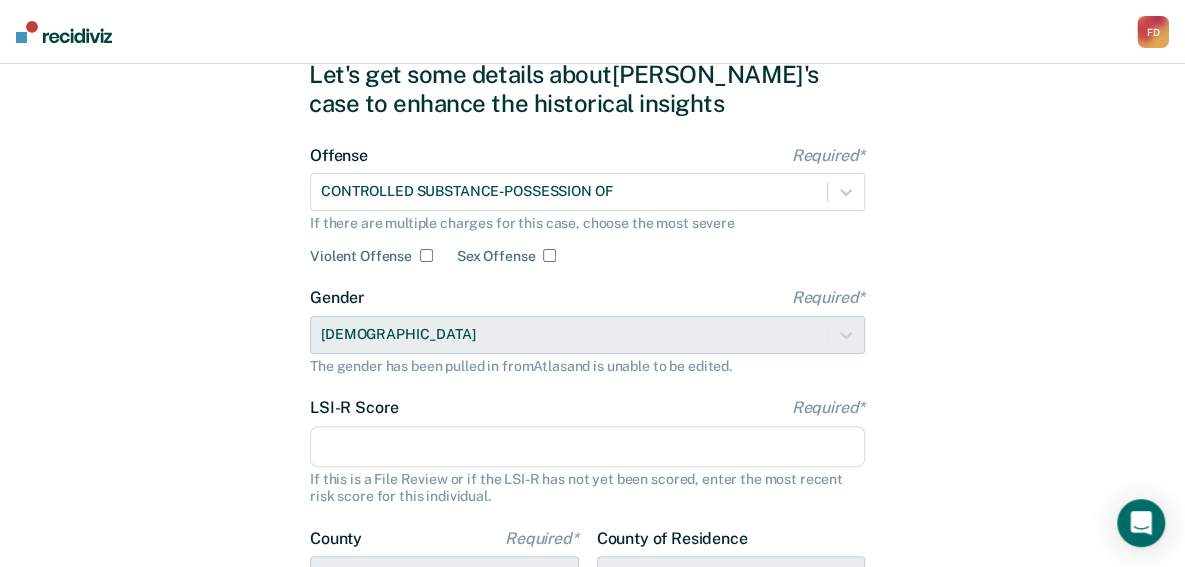 click on "LSI-R Score  Required*" at bounding box center (587, 447) 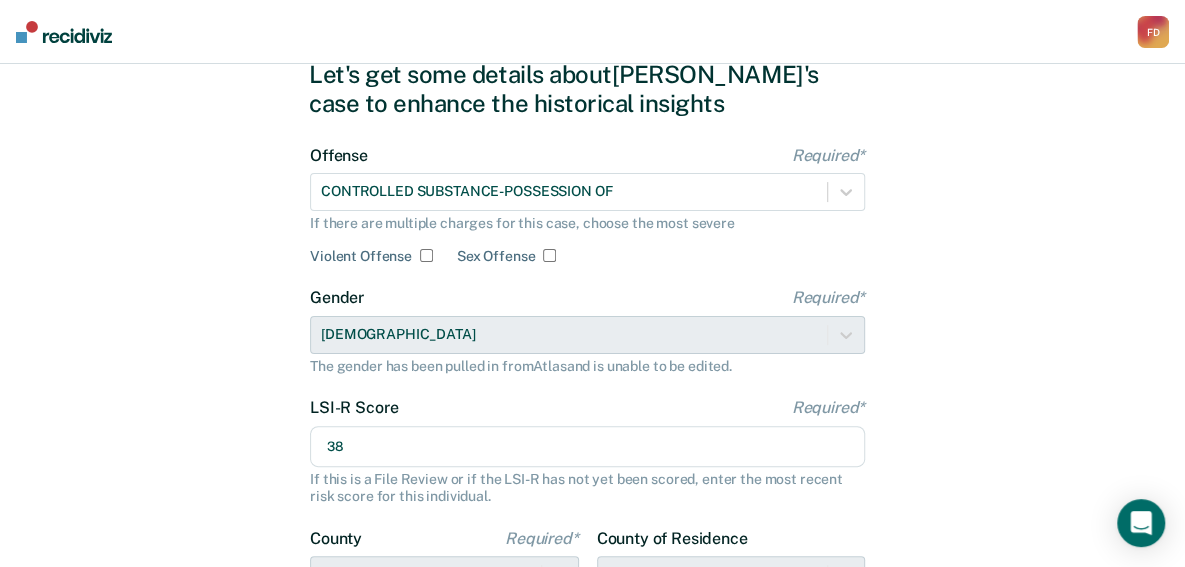 type on "38" 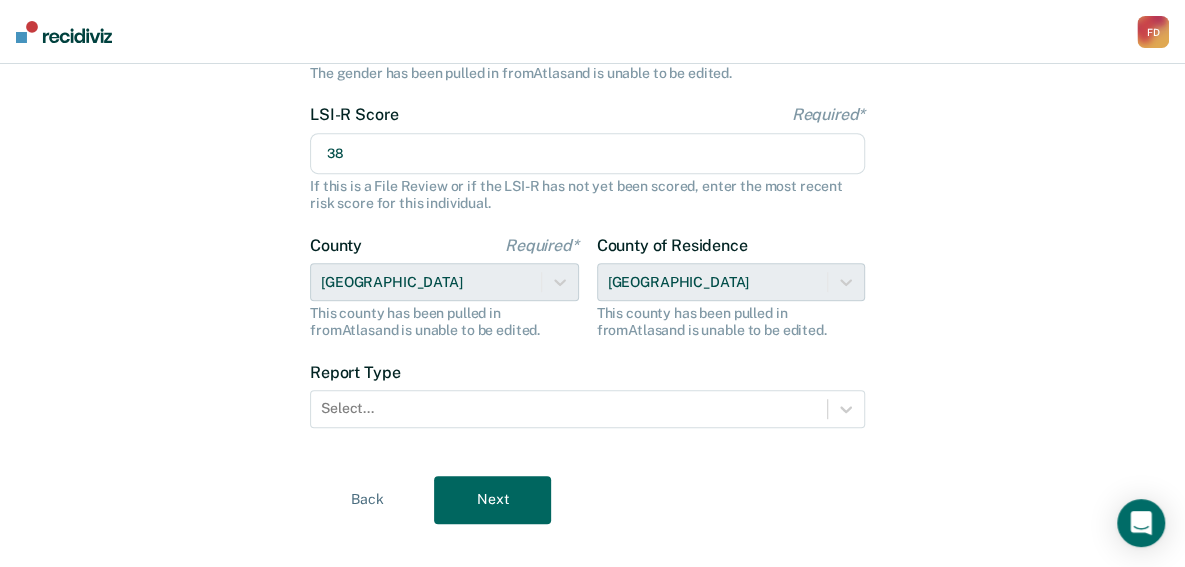 scroll, scrollTop: 396, scrollLeft: 0, axis: vertical 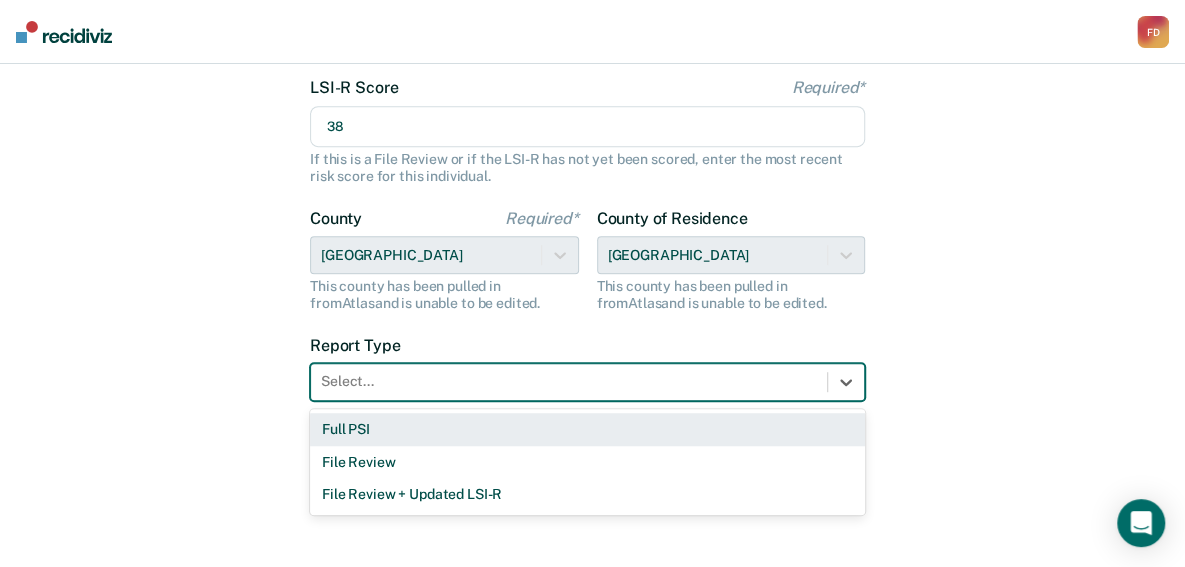 click at bounding box center (569, 381) 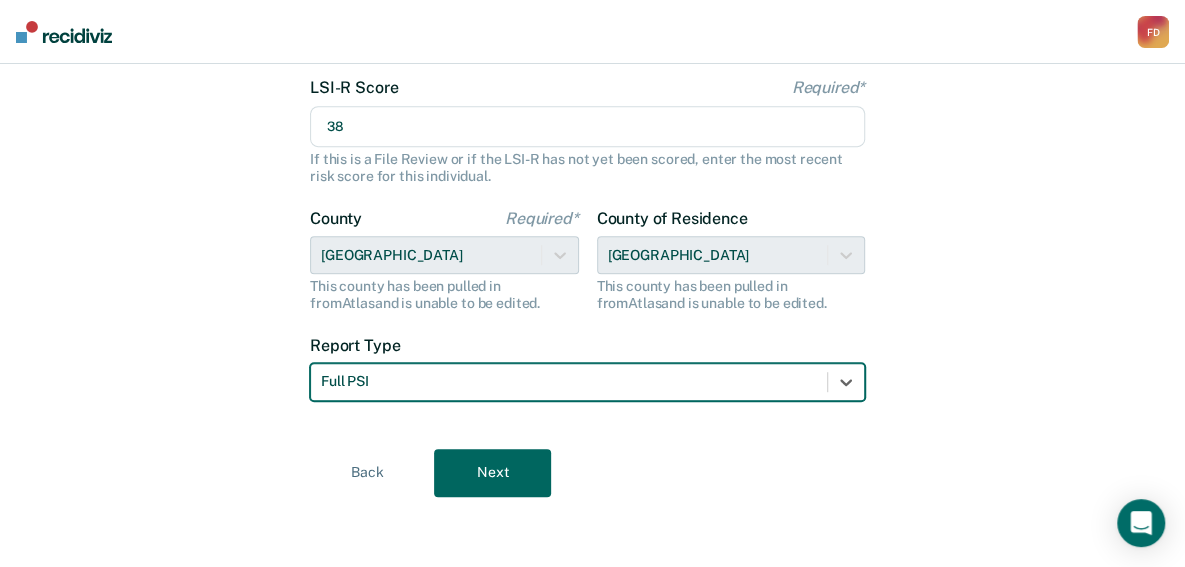 click on "Next" at bounding box center [492, 473] 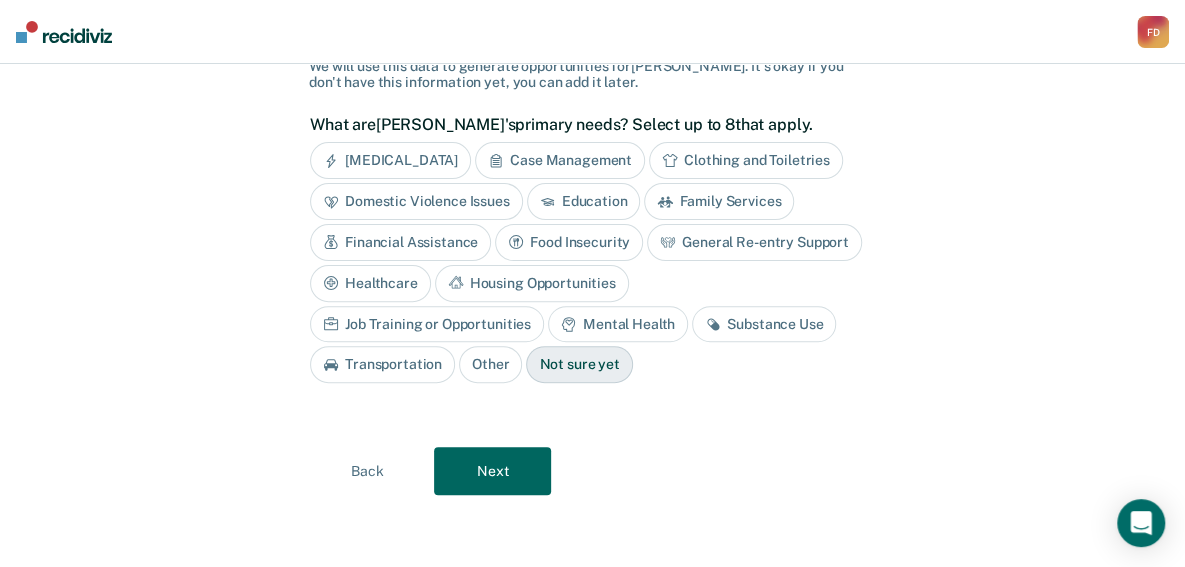 scroll, scrollTop: 144, scrollLeft: 0, axis: vertical 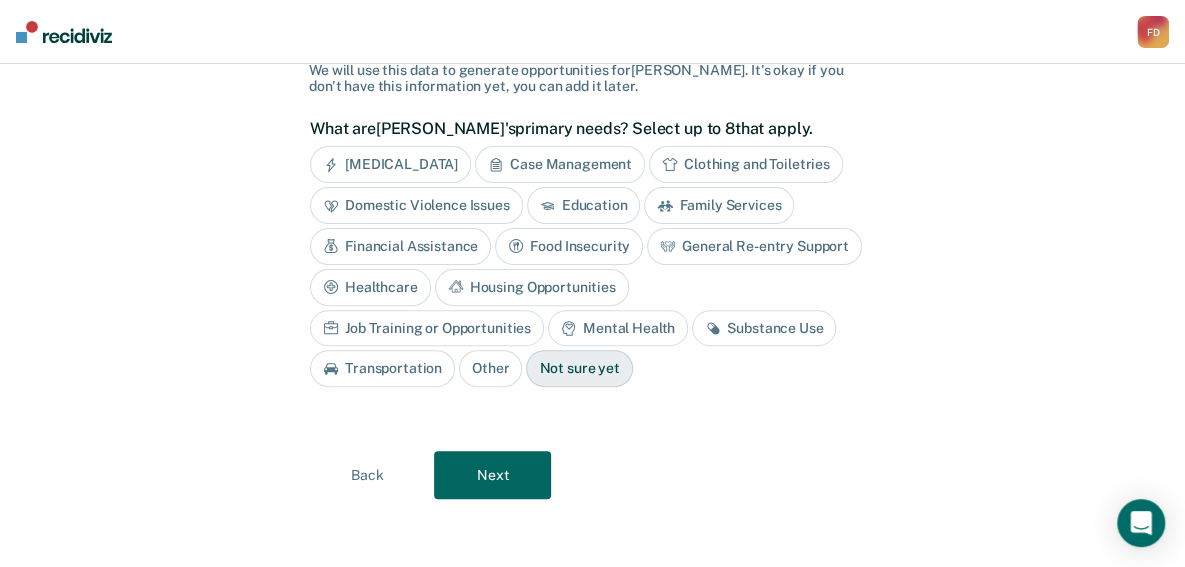 click on "Case Management" at bounding box center (560, 164) 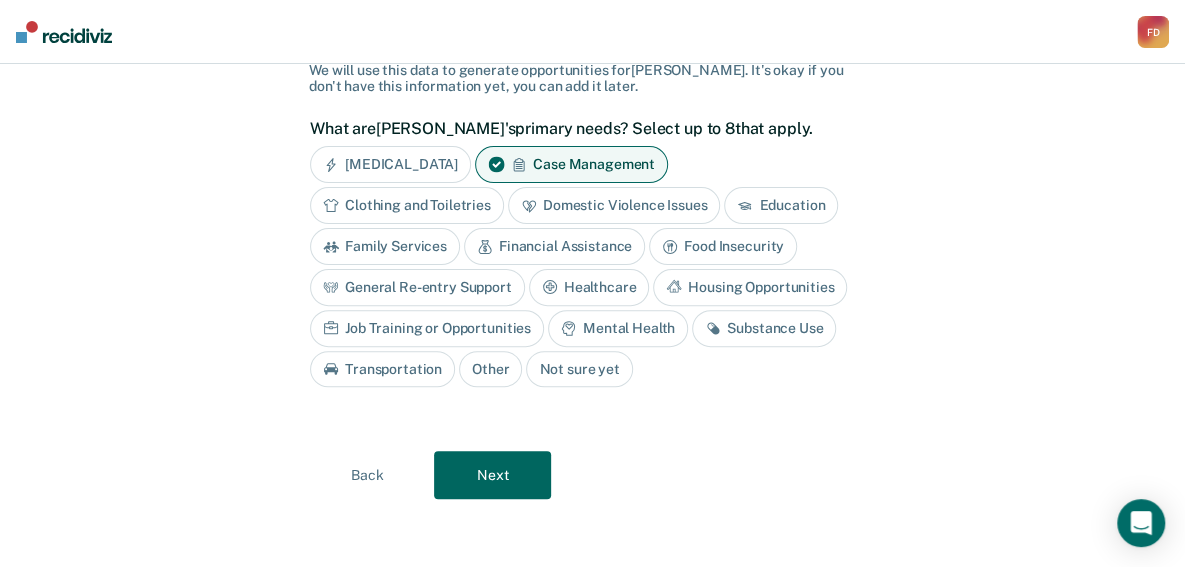 click on "Financial Assistance" at bounding box center (554, 246) 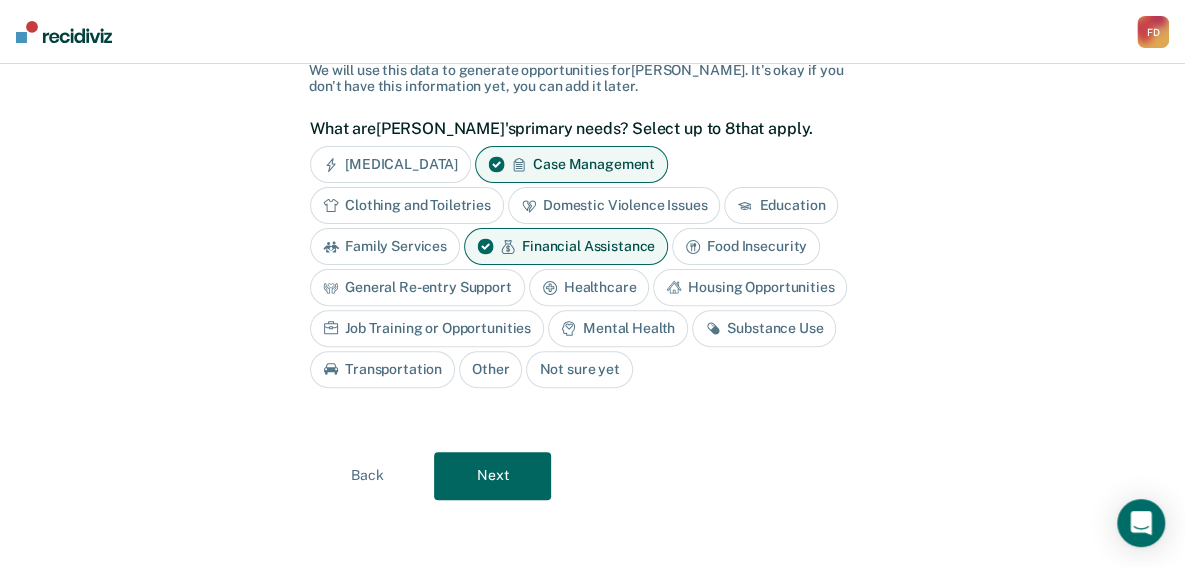 click on "Job Training or Opportunities" at bounding box center (427, 328) 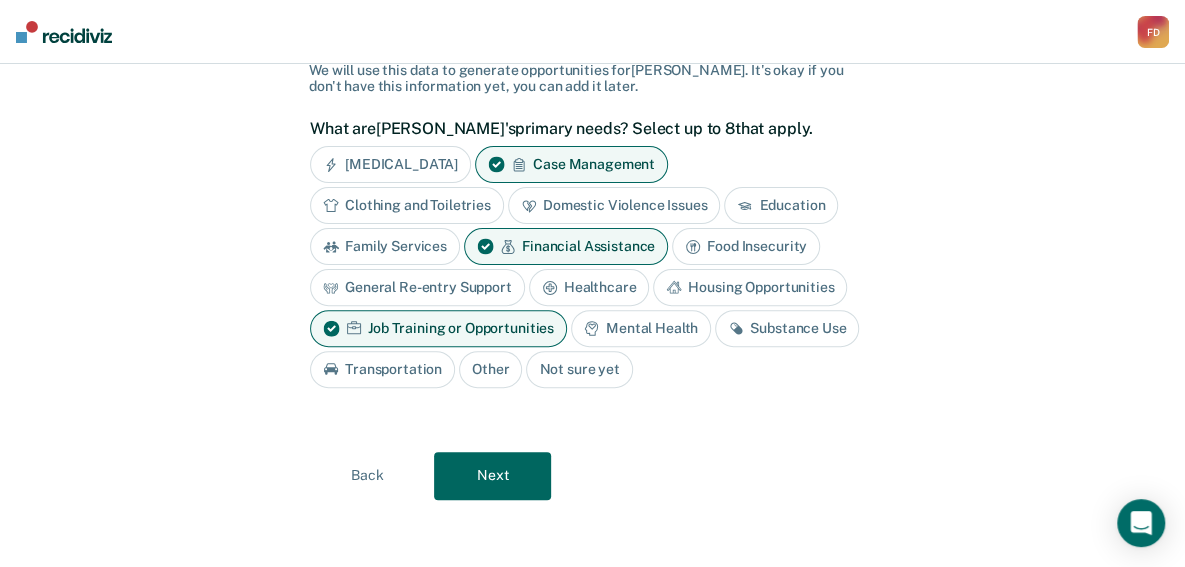 click on "Mental Health" at bounding box center [641, 328] 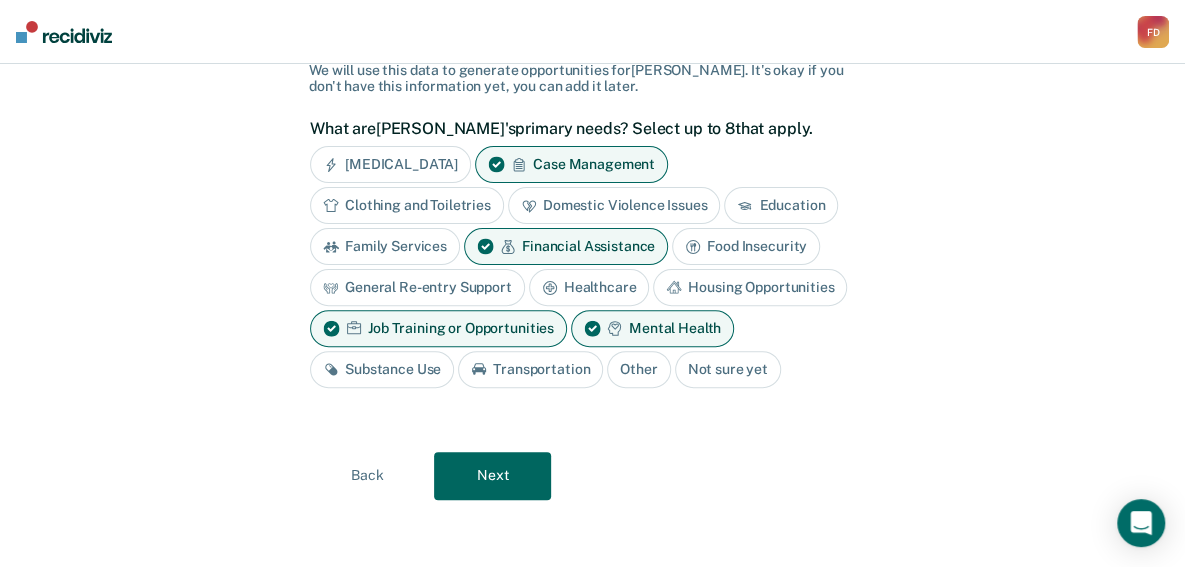 click on "Substance Use" at bounding box center (382, 369) 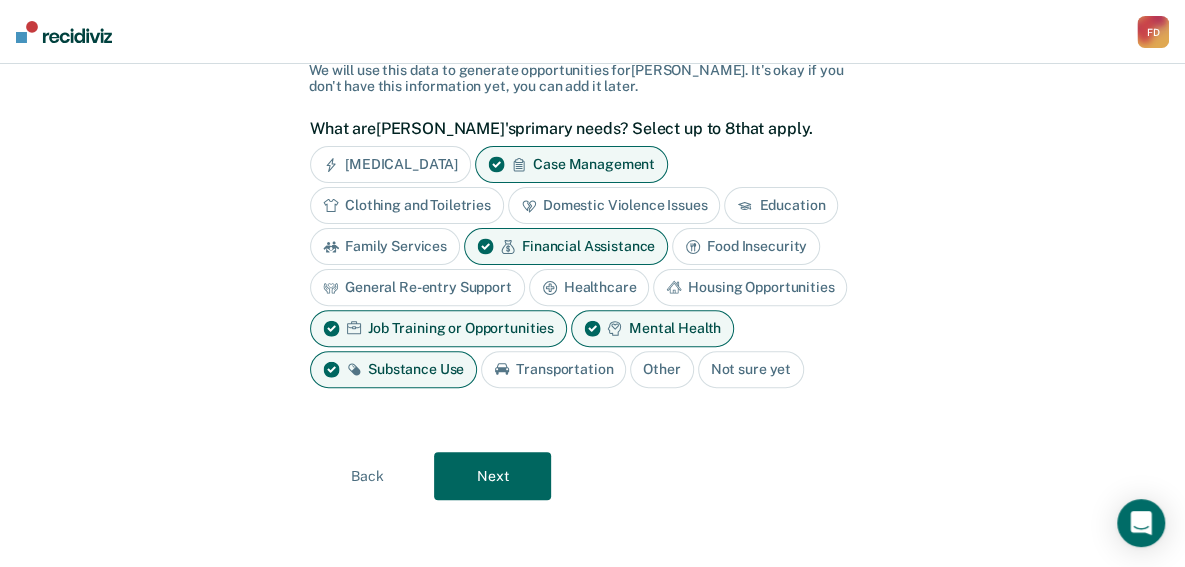 click on "Housing Opportunities" at bounding box center (750, 287) 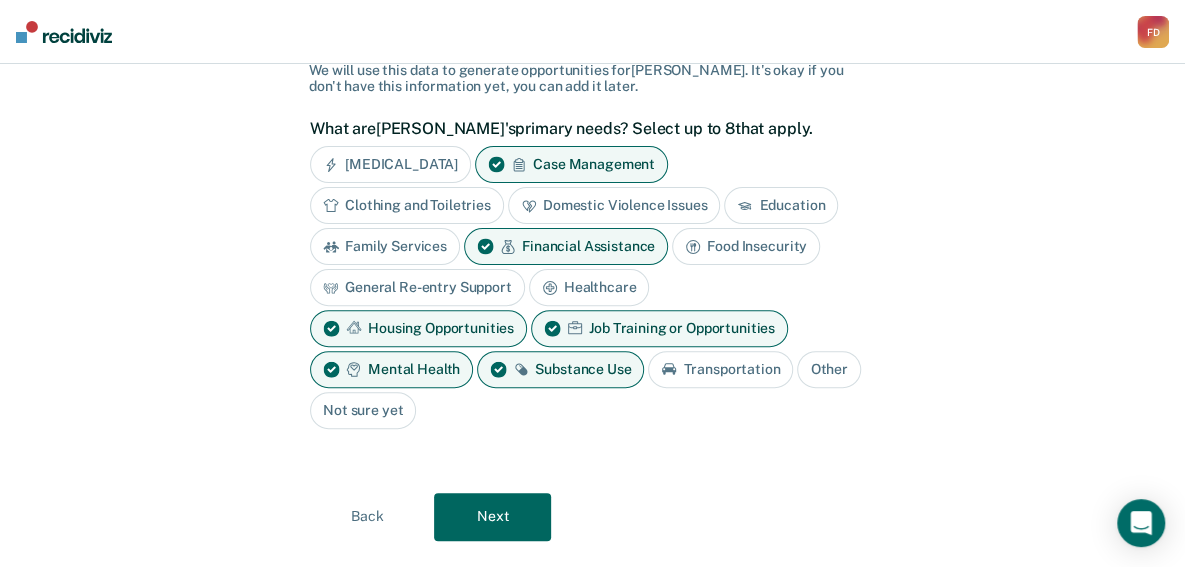 click on "Next" at bounding box center (492, 517) 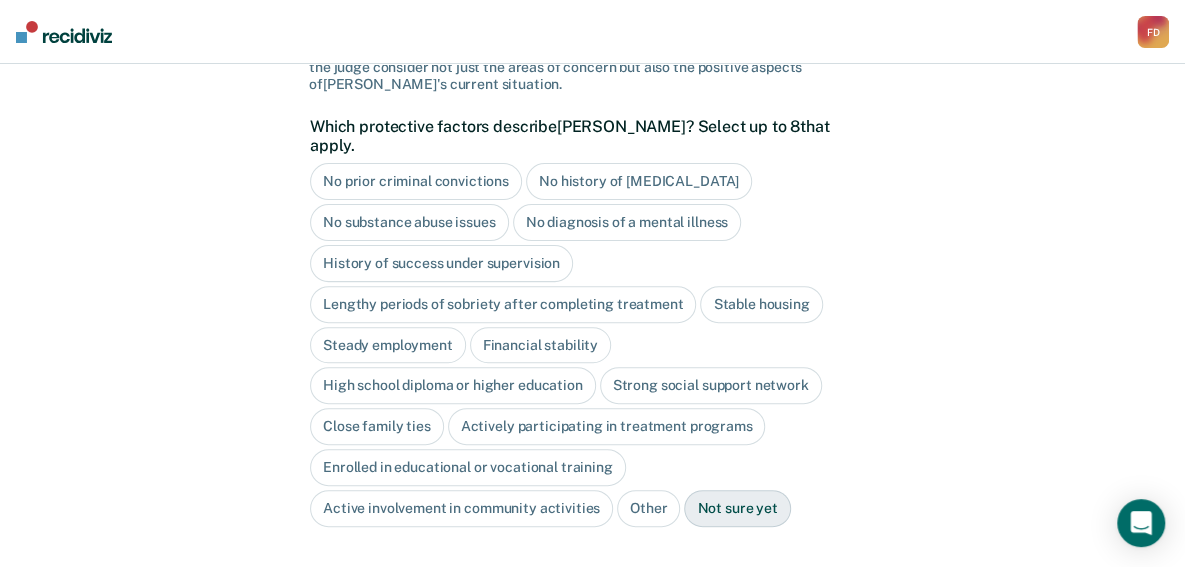 scroll, scrollTop: 162, scrollLeft: 0, axis: vertical 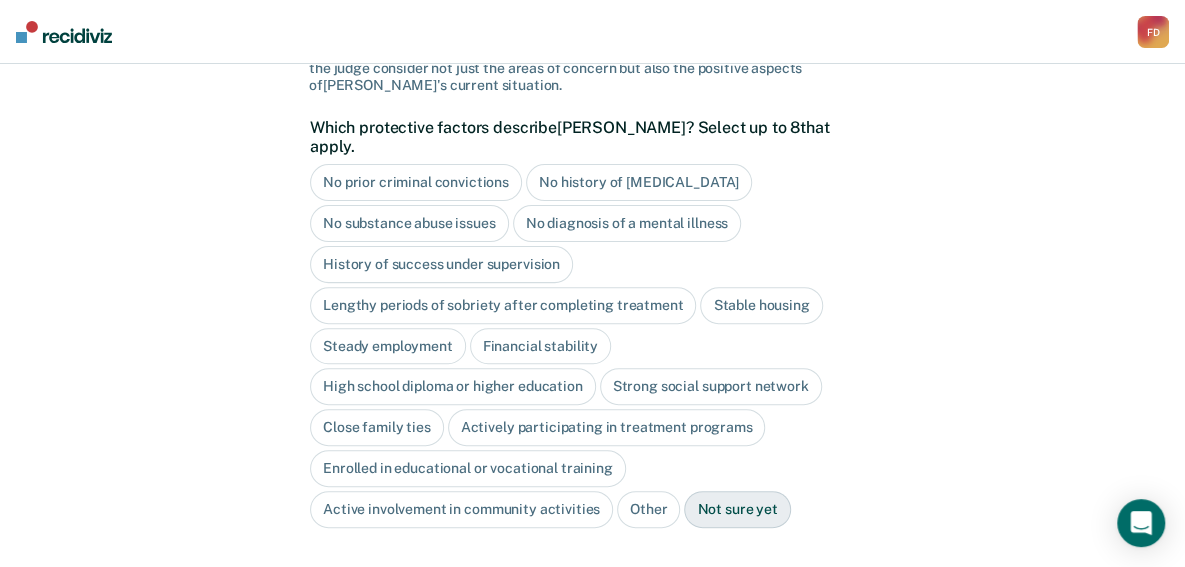 click on "High school diploma or higher education" at bounding box center [453, 386] 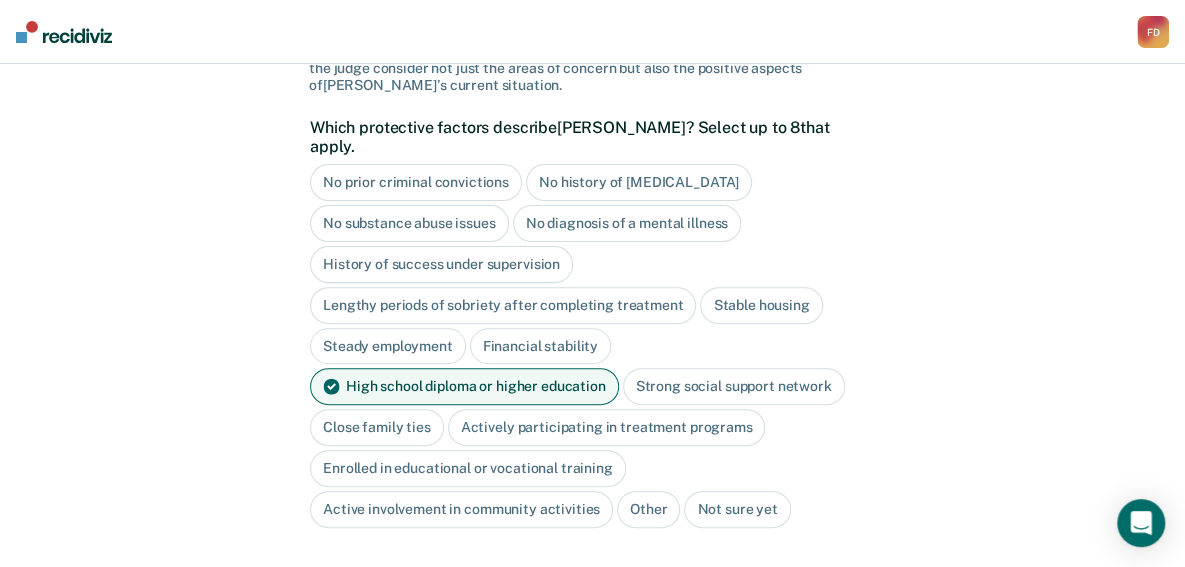 click on "Actively participating in treatment programs" at bounding box center (607, 427) 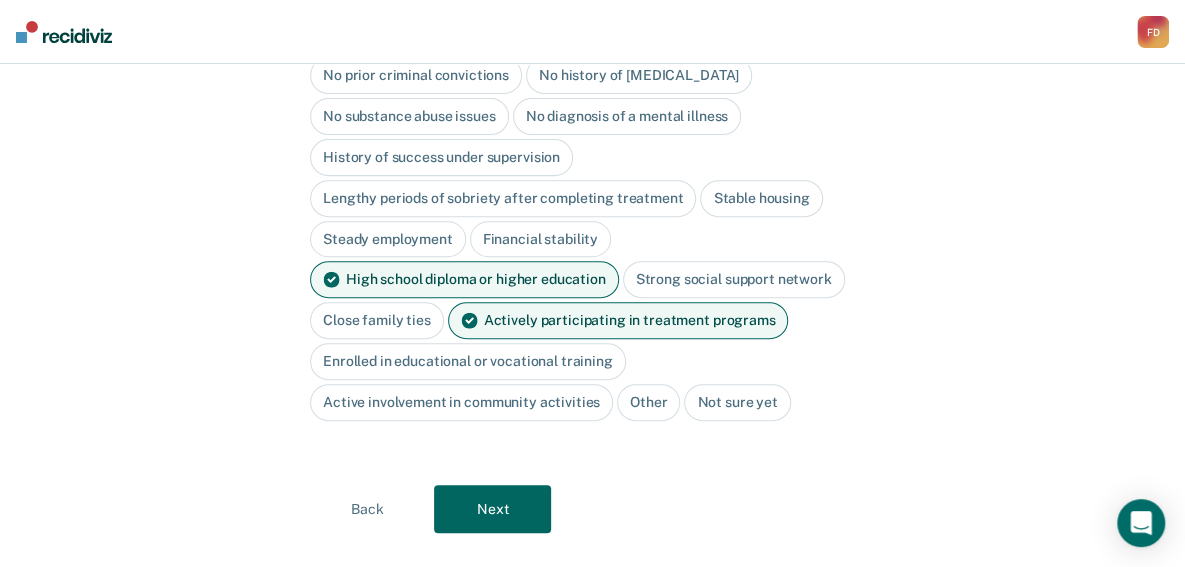 scroll, scrollTop: 272, scrollLeft: 0, axis: vertical 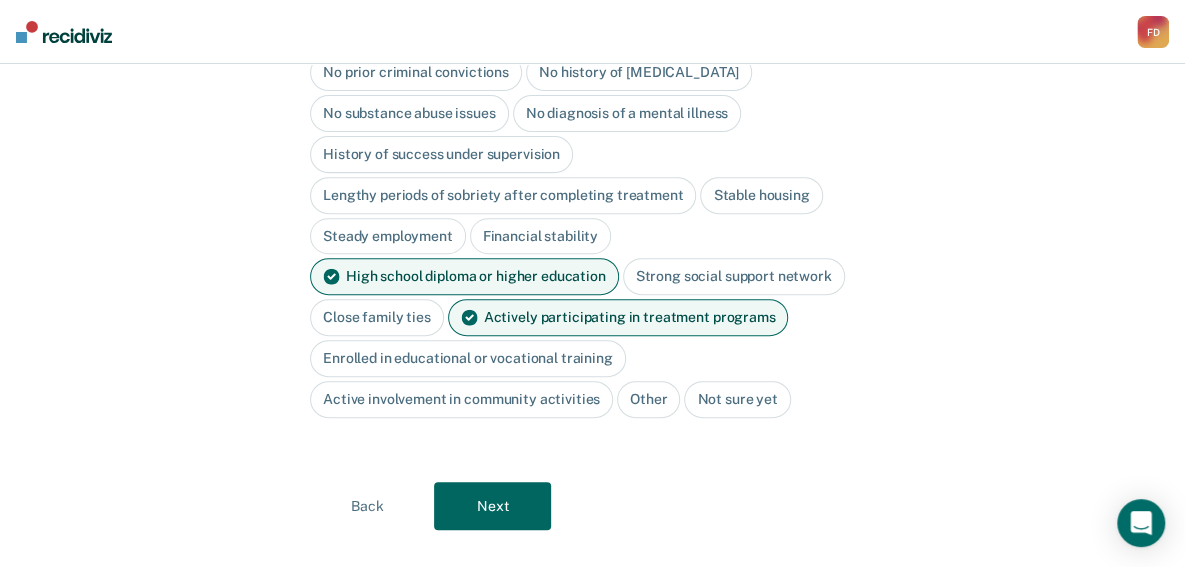 click on "Next" at bounding box center [492, 506] 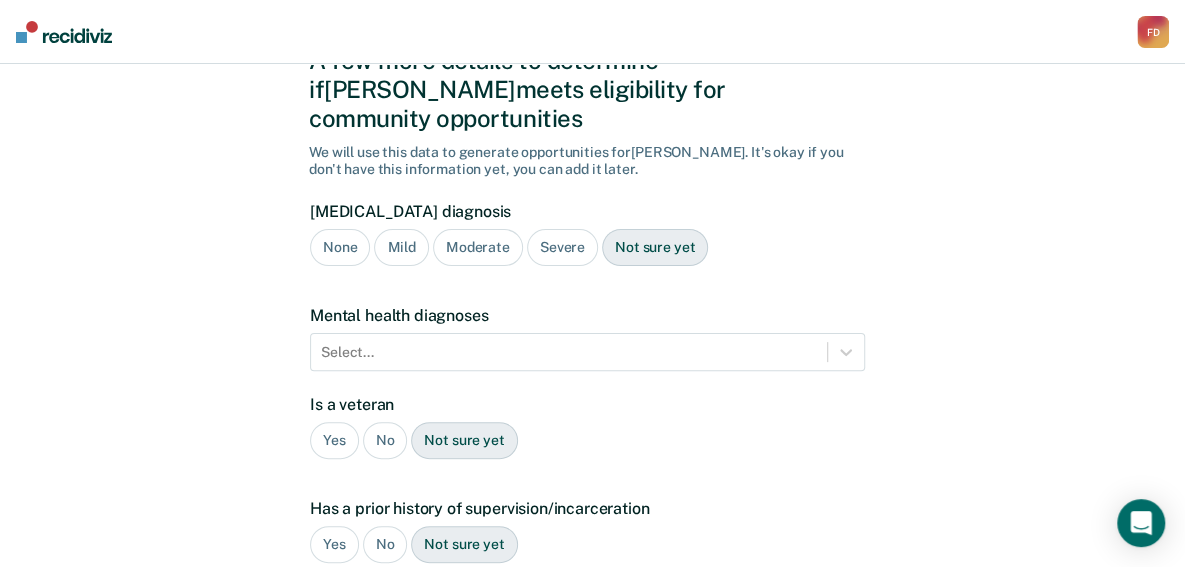 scroll, scrollTop: 88, scrollLeft: 0, axis: vertical 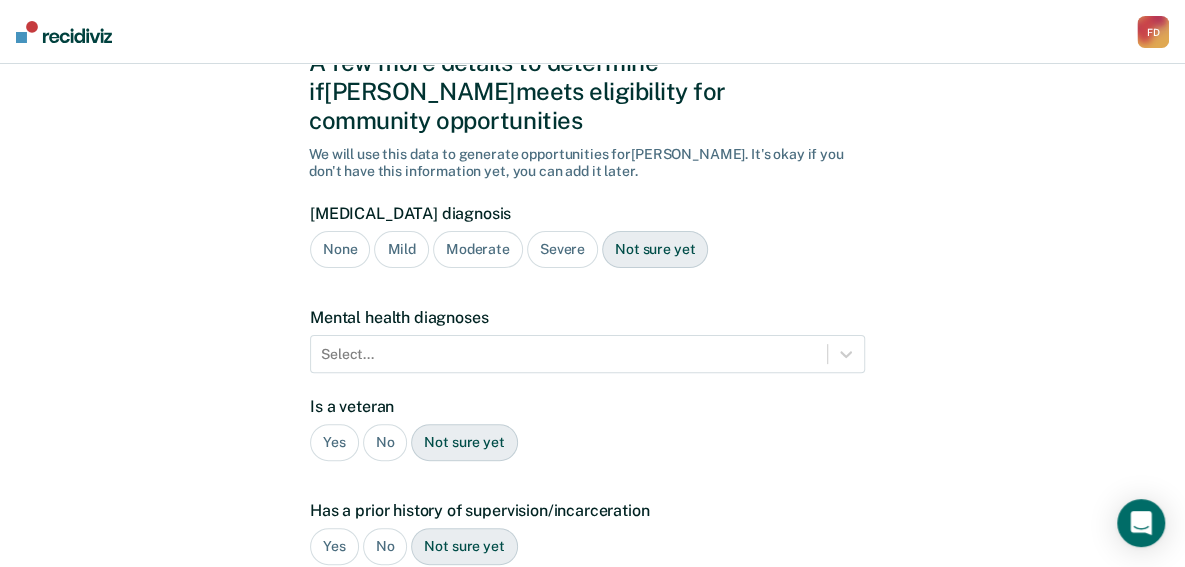 click on "Severe" at bounding box center [562, 249] 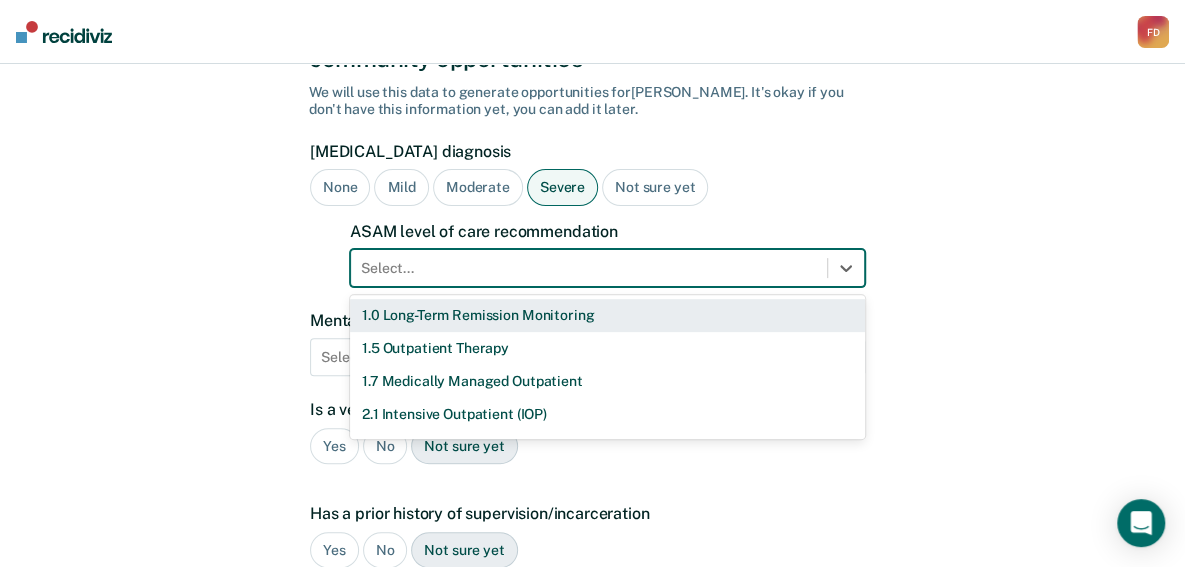 scroll, scrollTop: 156, scrollLeft: 0, axis: vertical 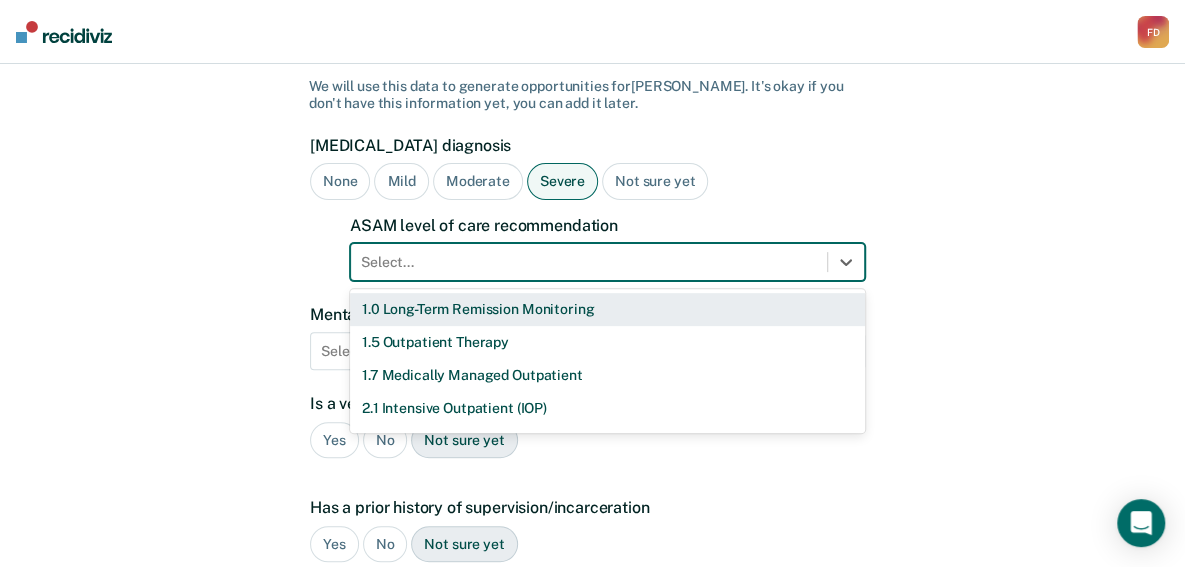 click on "11 results available. Use Up and Down to choose options, press Enter to select the currently focused option, press Escape to exit the menu, press Tab to select the option and exit the menu. Select... 1.0 Long-Term Remission Monitoring 1.5 Outpatient Therapy 1.7 Medically Managed Outpatient 2.1 Intensive Outpatient (IOP) 2.5 High-Intensity Outpatient (HIOP) 2.7 Medically Managed Intensive Outpatient 3.1 Clinically Managed Low-Intensity Residential 3.5 Clinically Managed High-Intensity Residential 3.7 Medically Managed Residential 4 Medically Managed Inpatient None" at bounding box center [607, 262] 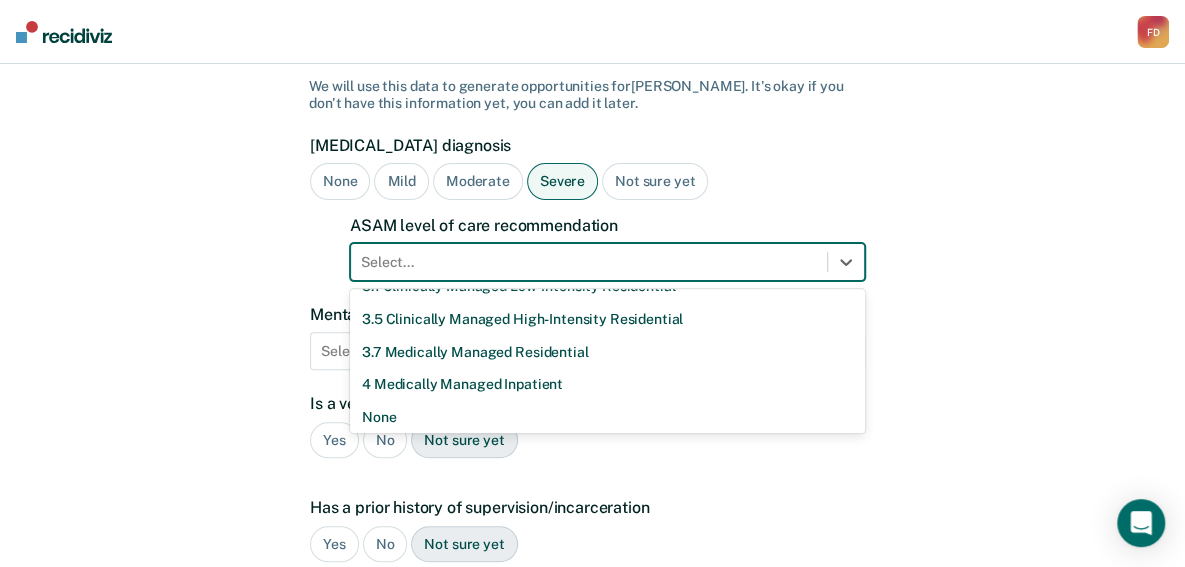 scroll, scrollTop: 225, scrollLeft: 0, axis: vertical 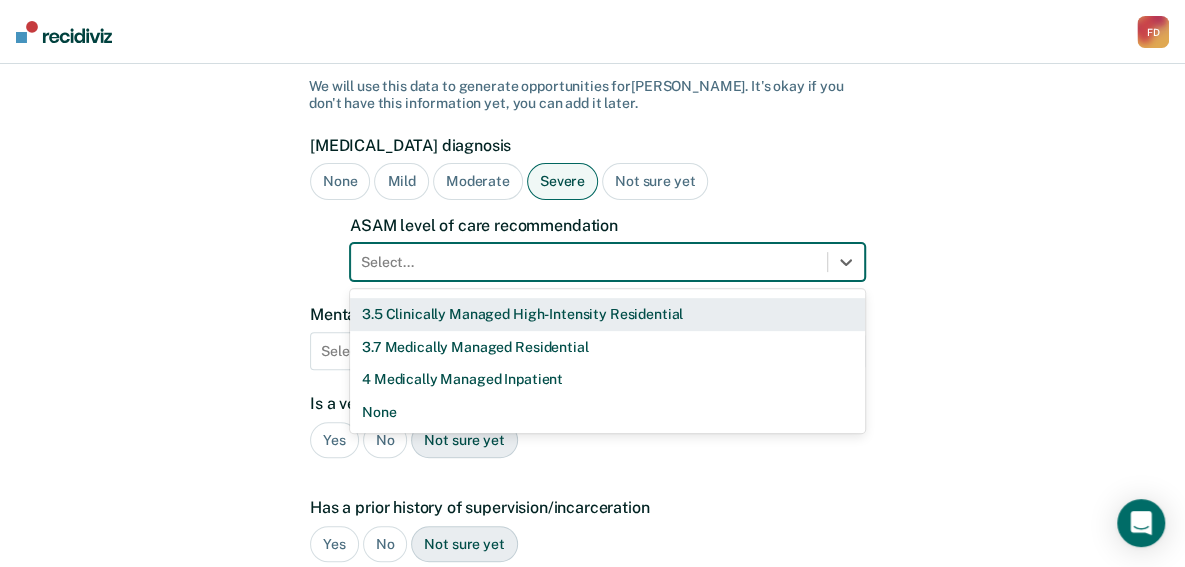 click on "3.5 Clinically Managed High-Intensity Residential" at bounding box center [607, 314] 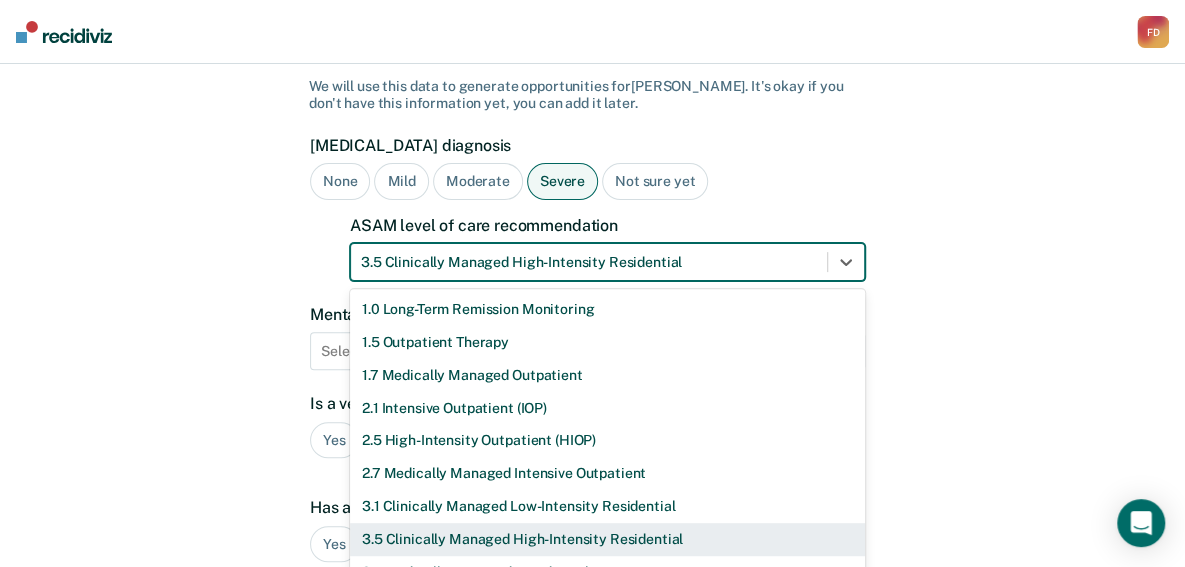 click at bounding box center [589, 262] 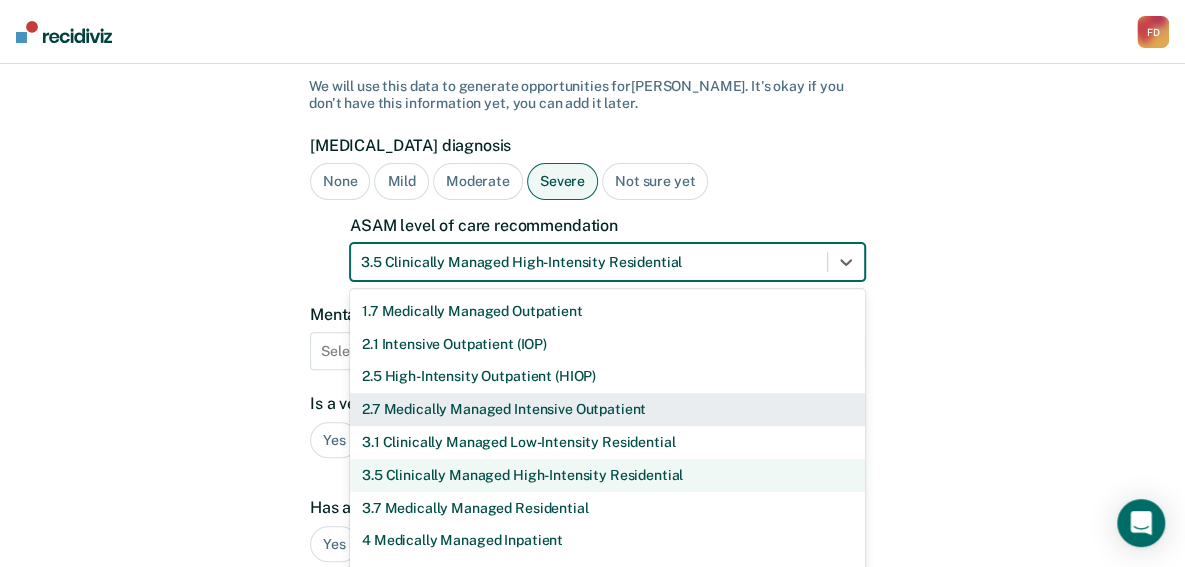 scroll, scrollTop: 68, scrollLeft: 0, axis: vertical 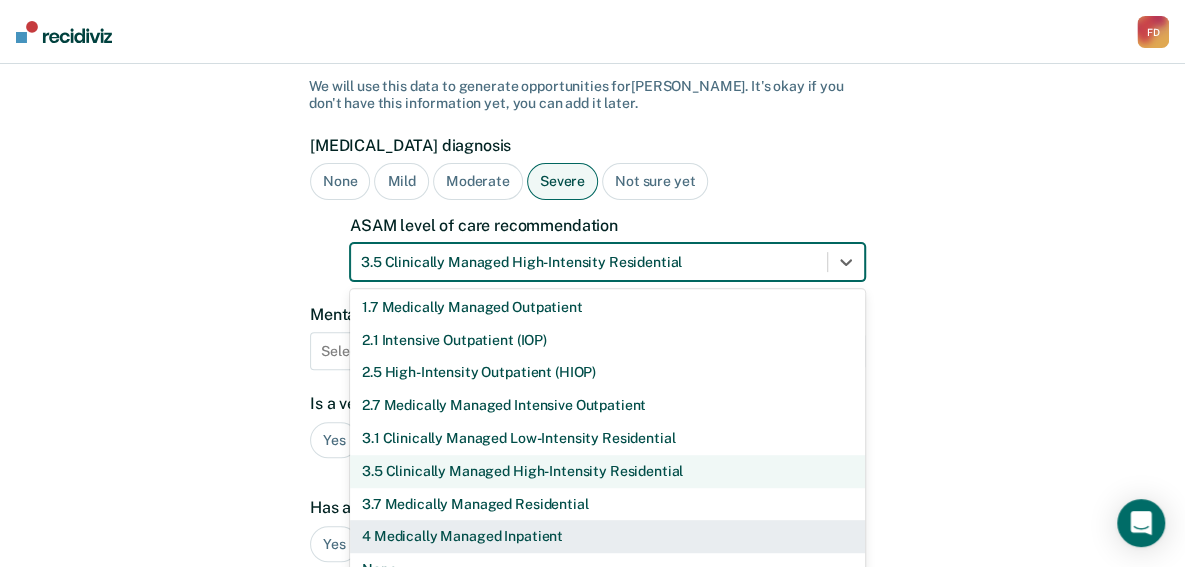 click on "4 Medically Managed Inpatient" at bounding box center [607, 536] 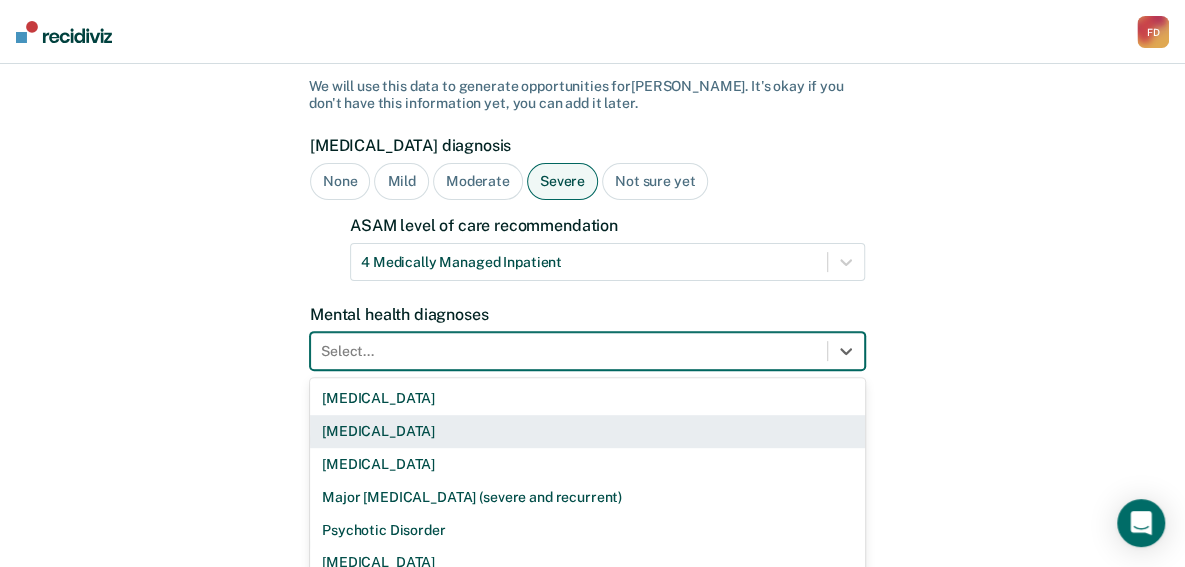 scroll, scrollTop: 246, scrollLeft: 0, axis: vertical 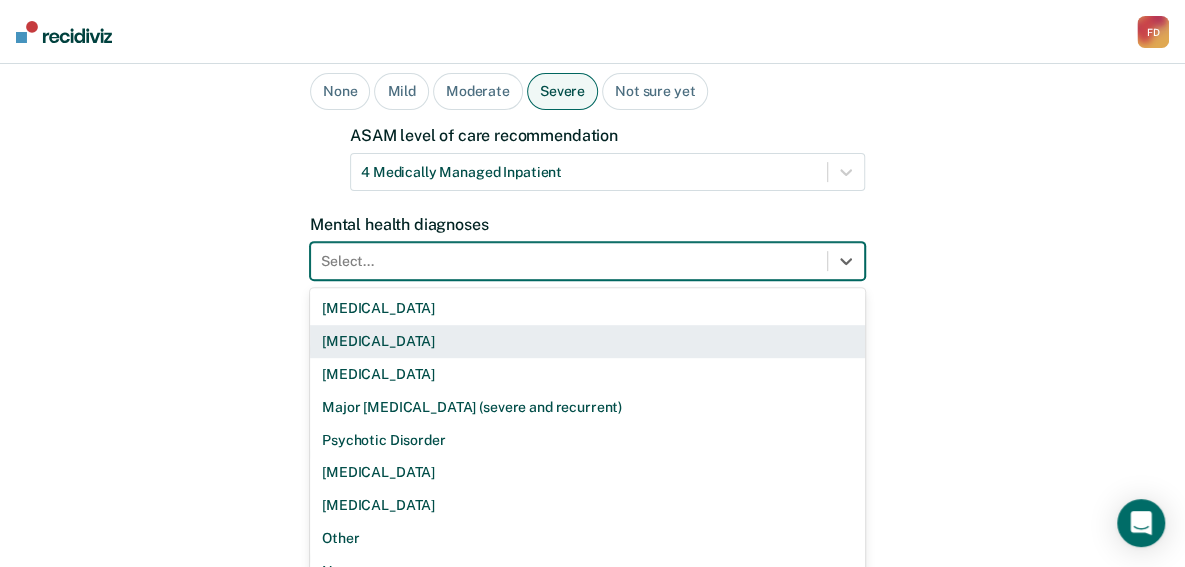 click on "9 results available. Use Up and Down to choose options, press Enter to select the currently focused option, press Escape to exit the menu, press Tab to select the option and exit the menu. Select... [MEDICAL_DATA] [MEDICAL_DATA] [MEDICAL_DATA] Major [MEDICAL_DATA] (severe and recurrent) Psychotic Disorder [MEDICAL_DATA] [MEDICAL_DATA] Other None" at bounding box center (587, 261) 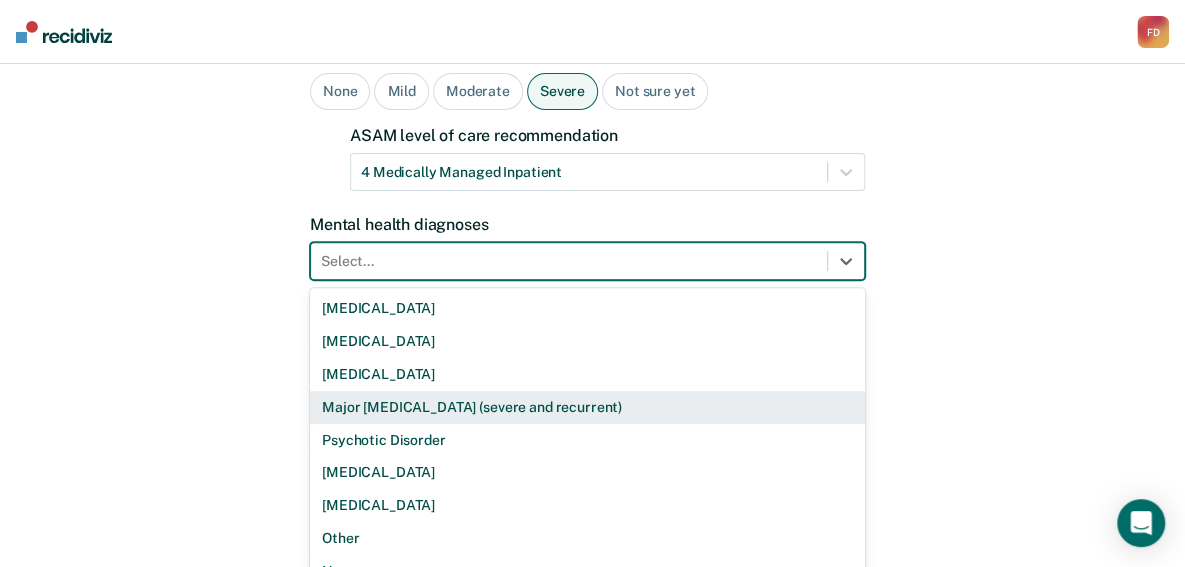 click on "Major [MEDICAL_DATA] (severe and recurrent)" at bounding box center (587, 407) 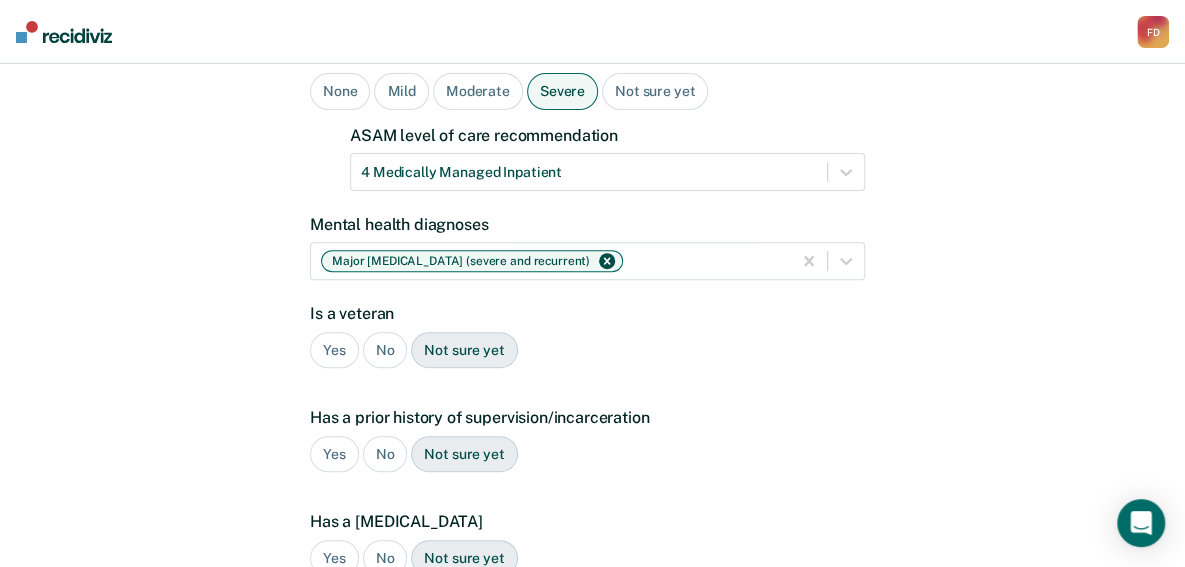 click on "No" at bounding box center [385, 350] 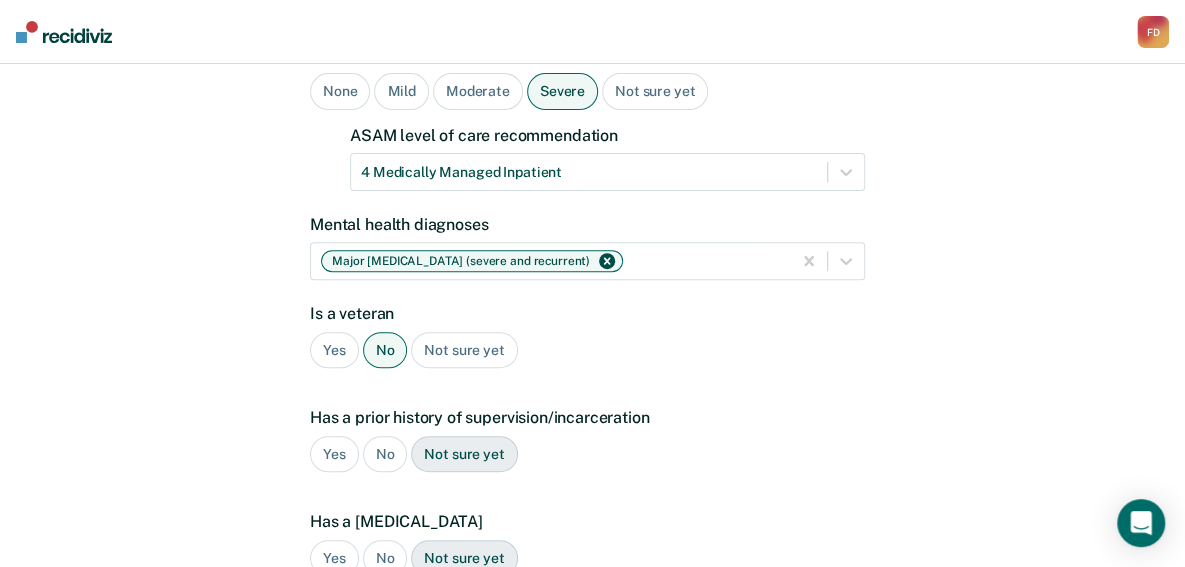 click on "Yes" at bounding box center [334, 454] 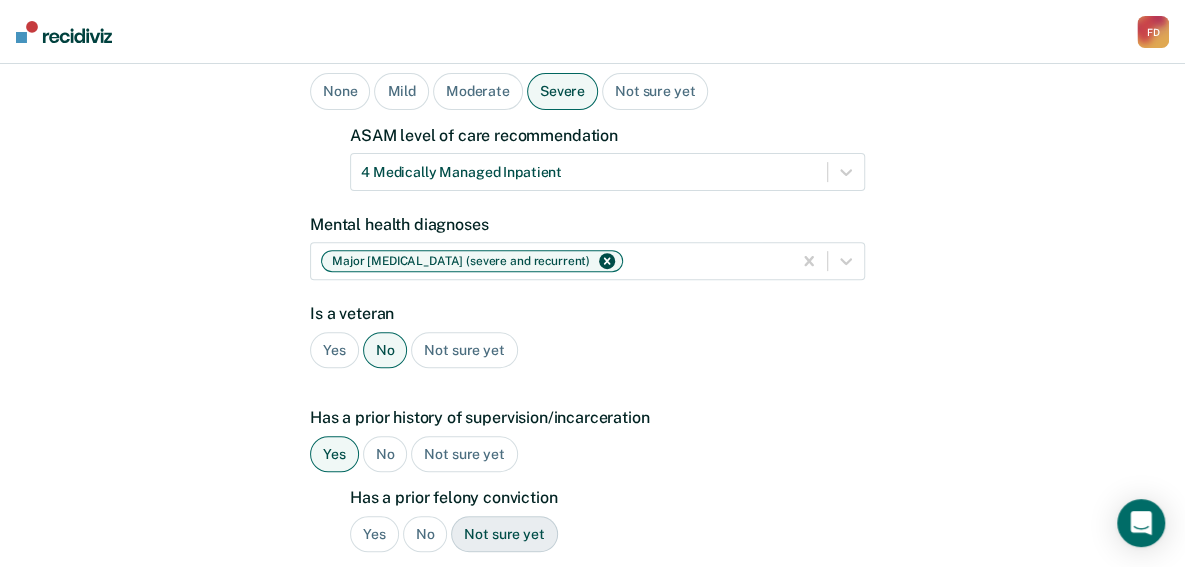 click on "Yes" at bounding box center (374, 534) 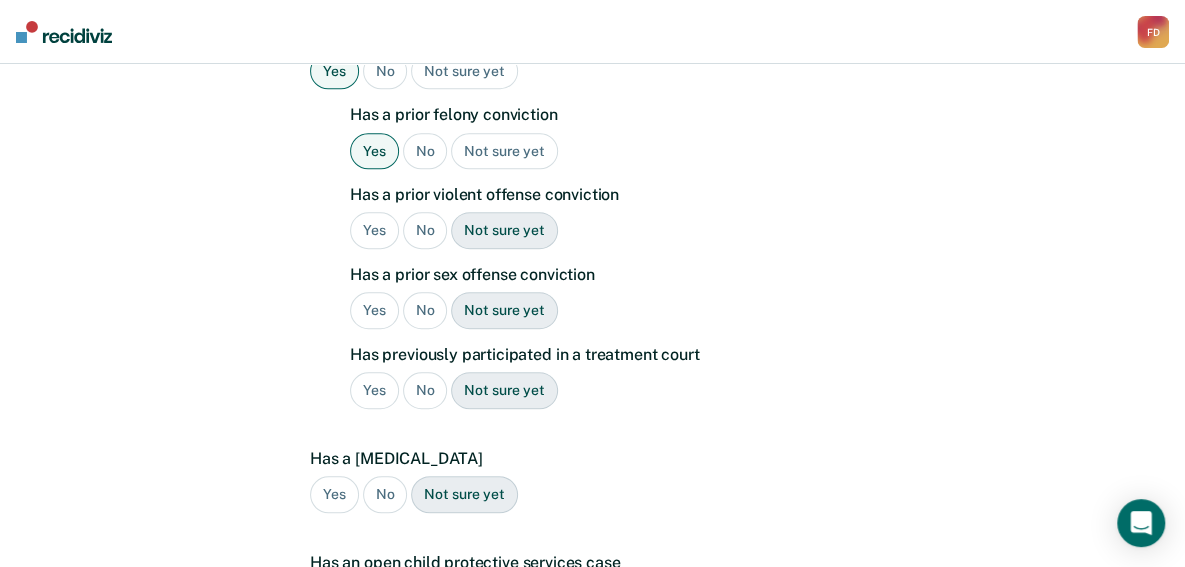 scroll, scrollTop: 646, scrollLeft: 0, axis: vertical 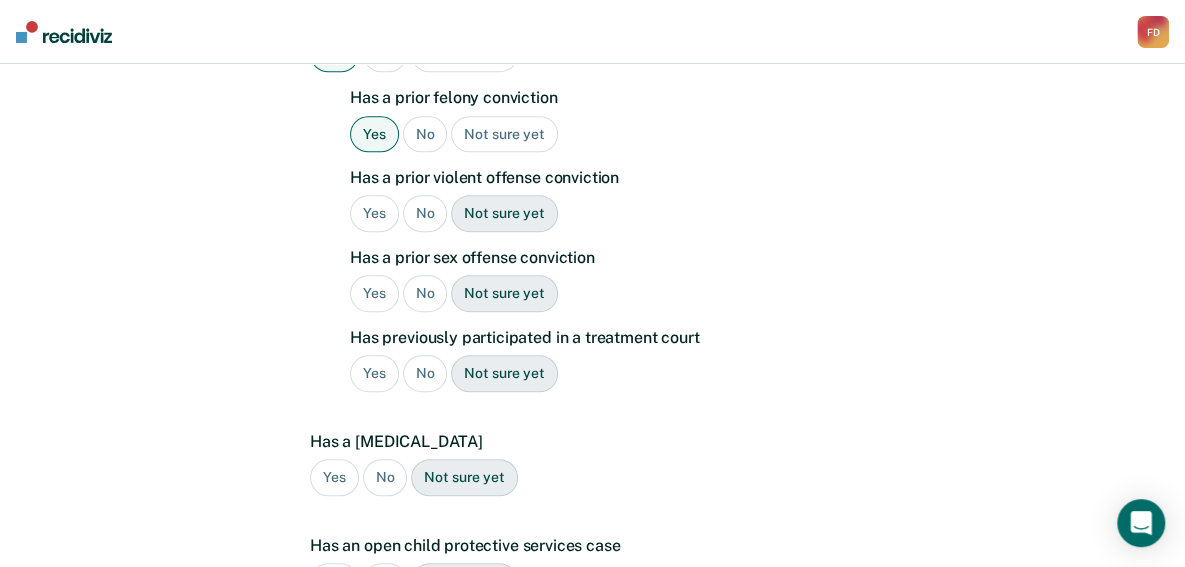 click on "Yes" at bounding box center [374, 213] 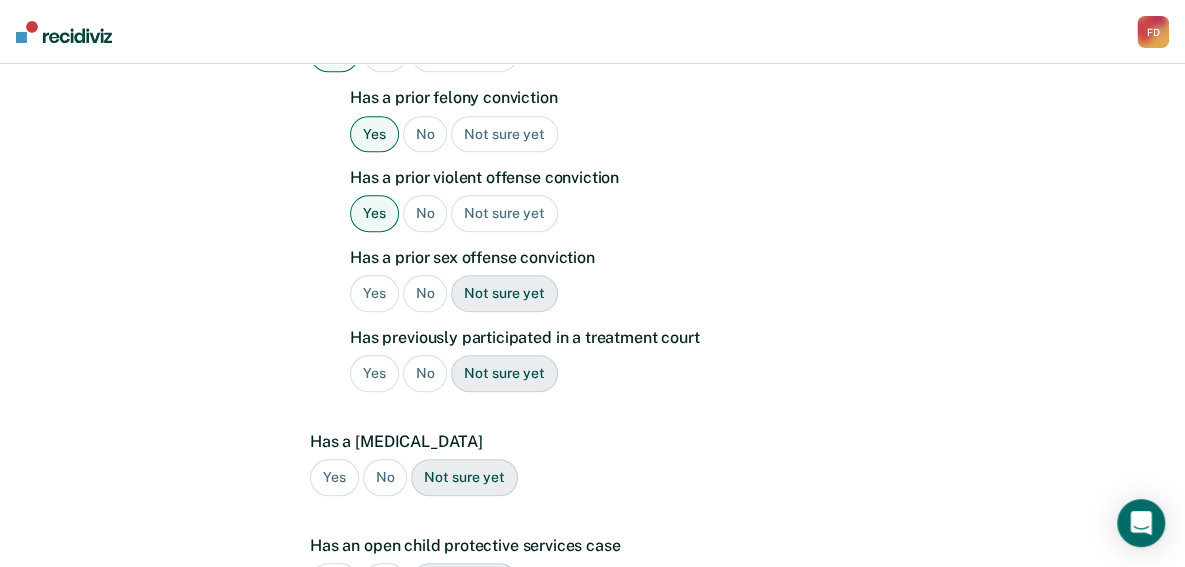 click on "No" at bounding box center (425, 293) 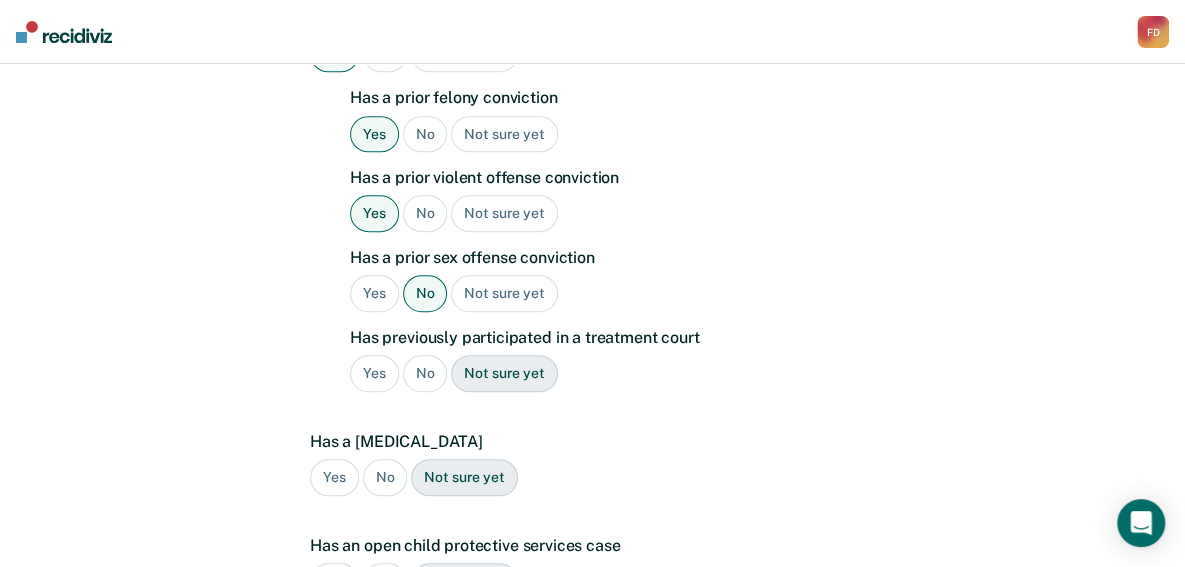 click on "No" at bounding box center (425, 373) 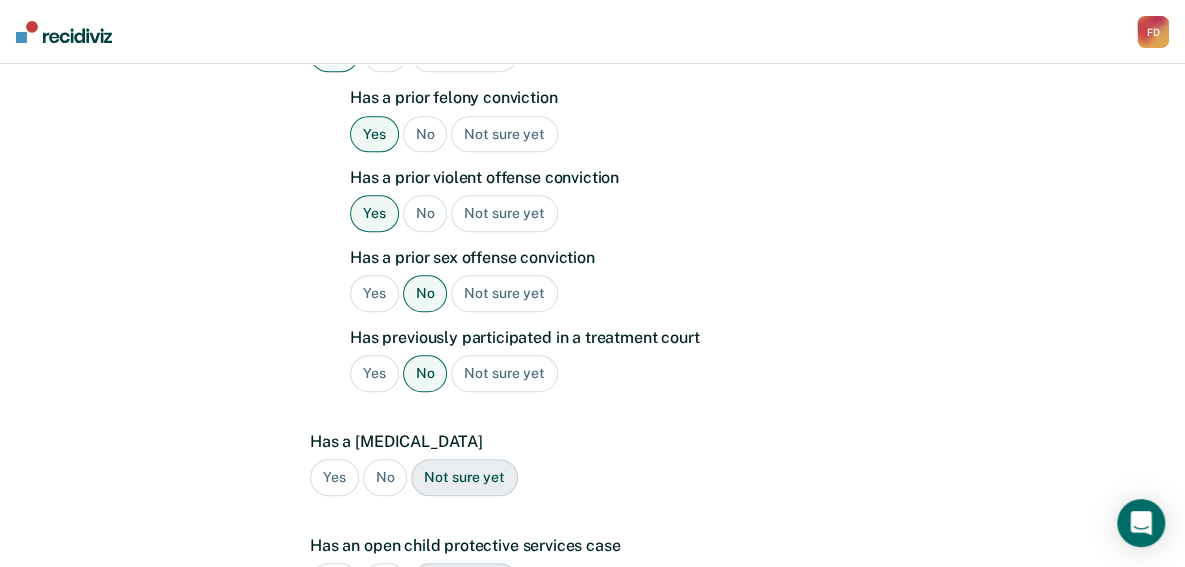 click on "No" at bounding box center (385, 477) 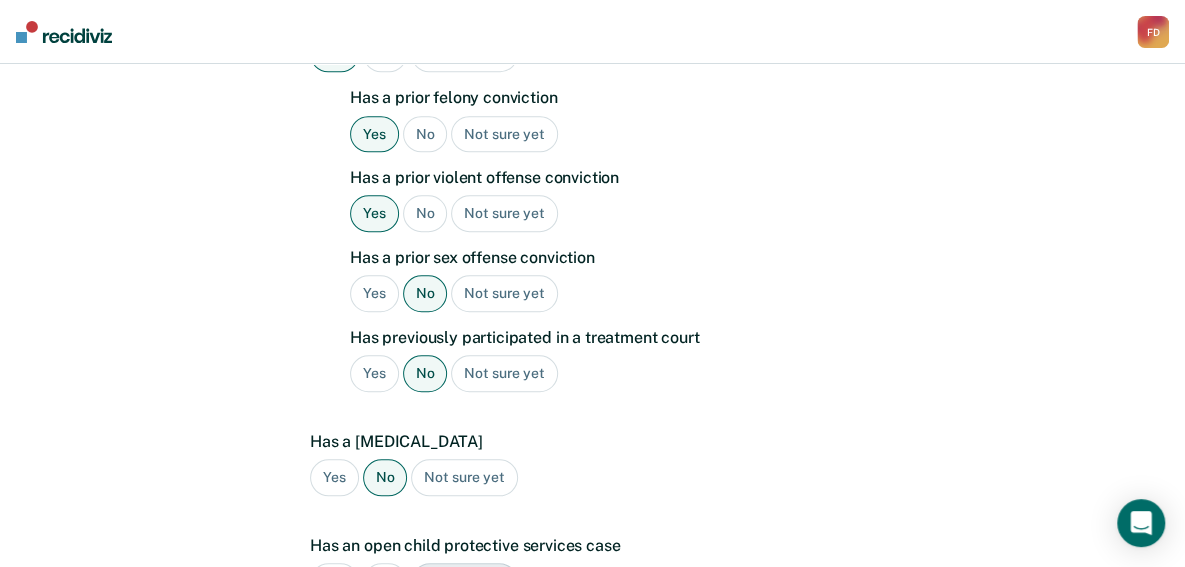 click on "No" at bounding box center (385, 581) 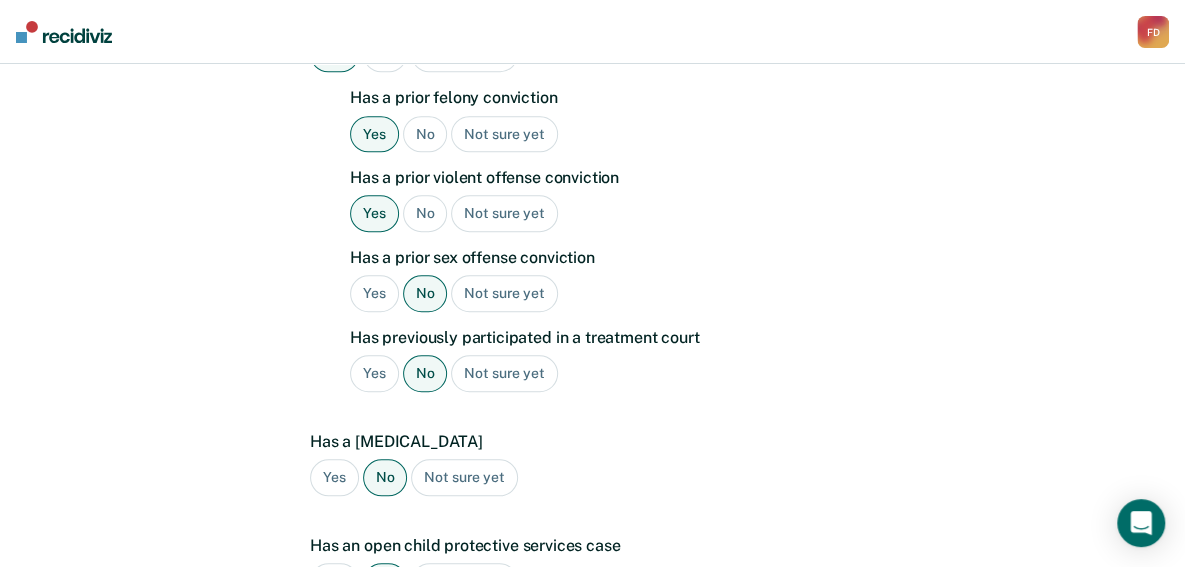 scroll, scrollTop: 931, scrollLeft: 0, axis: vertical 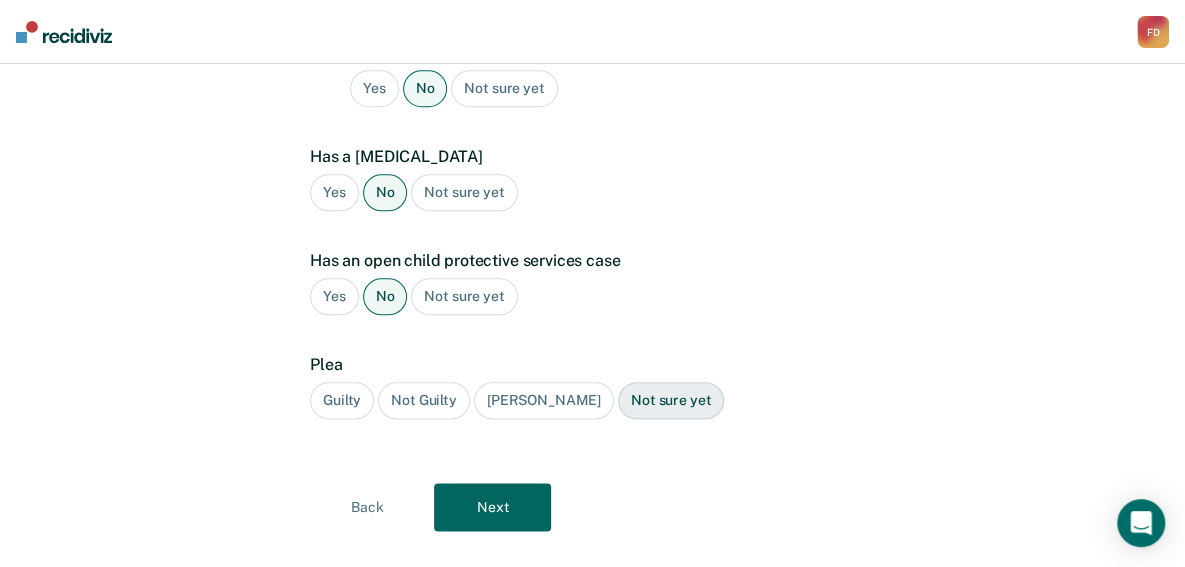 click on "Guilty" at bounding box center [342, 400] 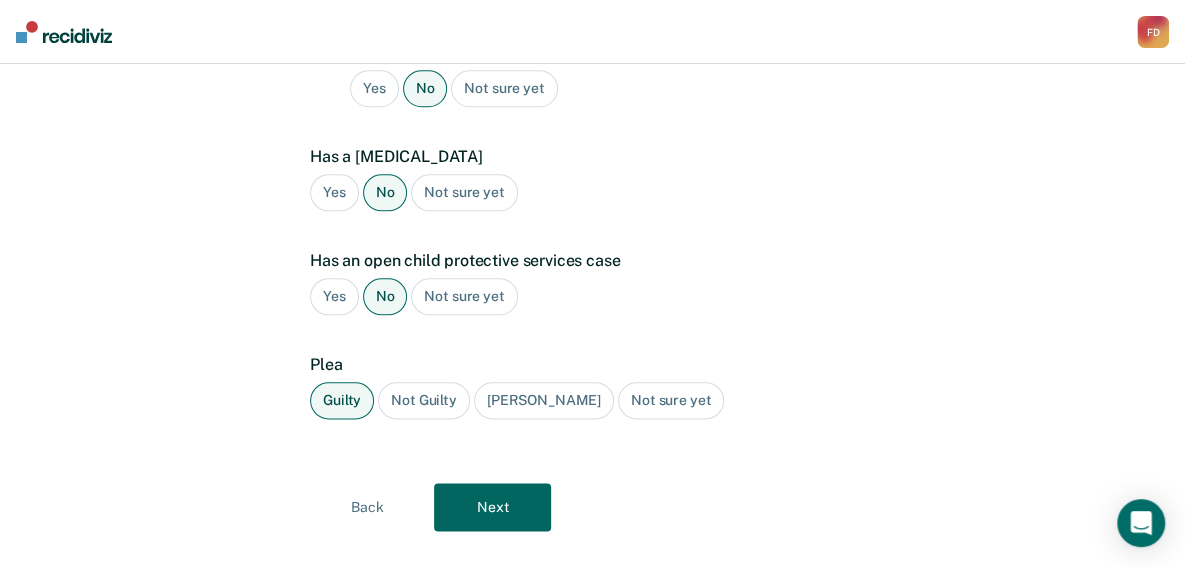 click on "Next" at bounding box center [492, 507] 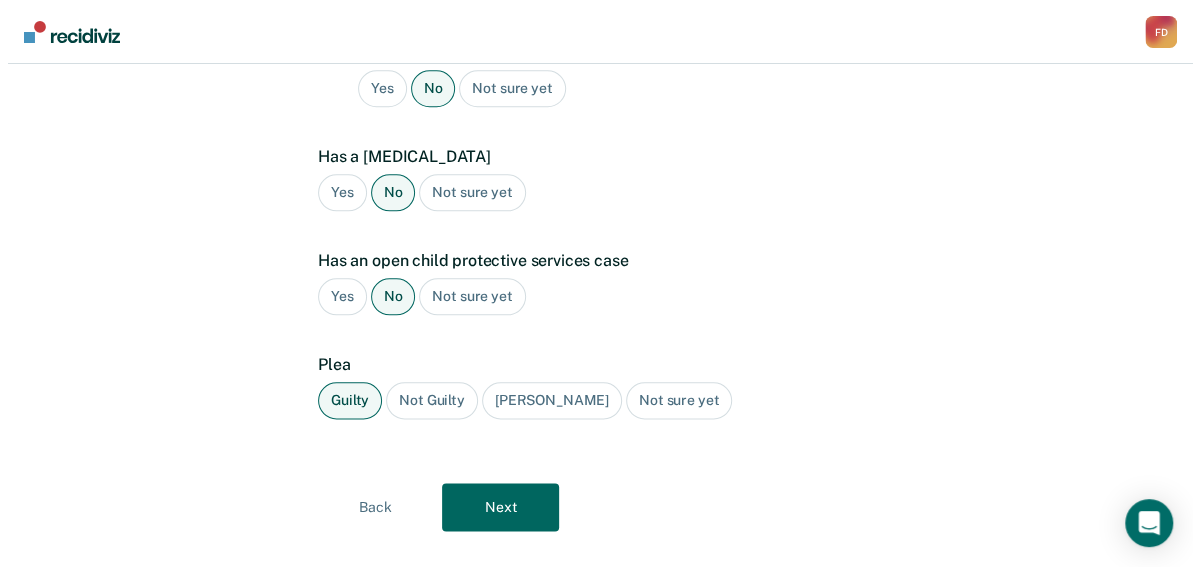 scroll, scrollTop: 0, scrollLeft: 0, axis: both 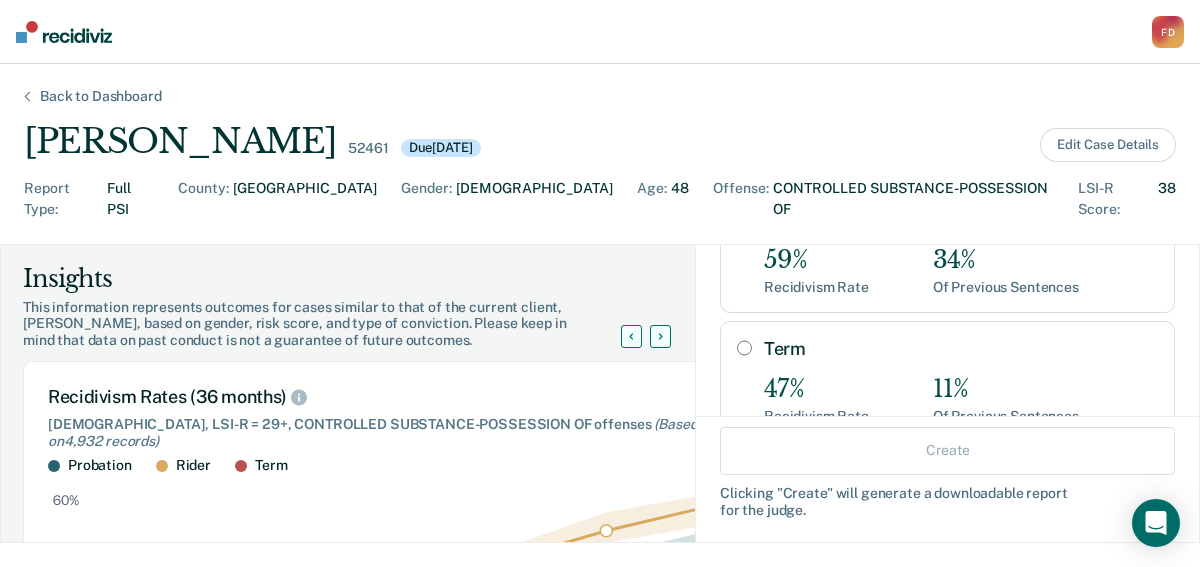 click on "Term" at bounding box center (744, 348) 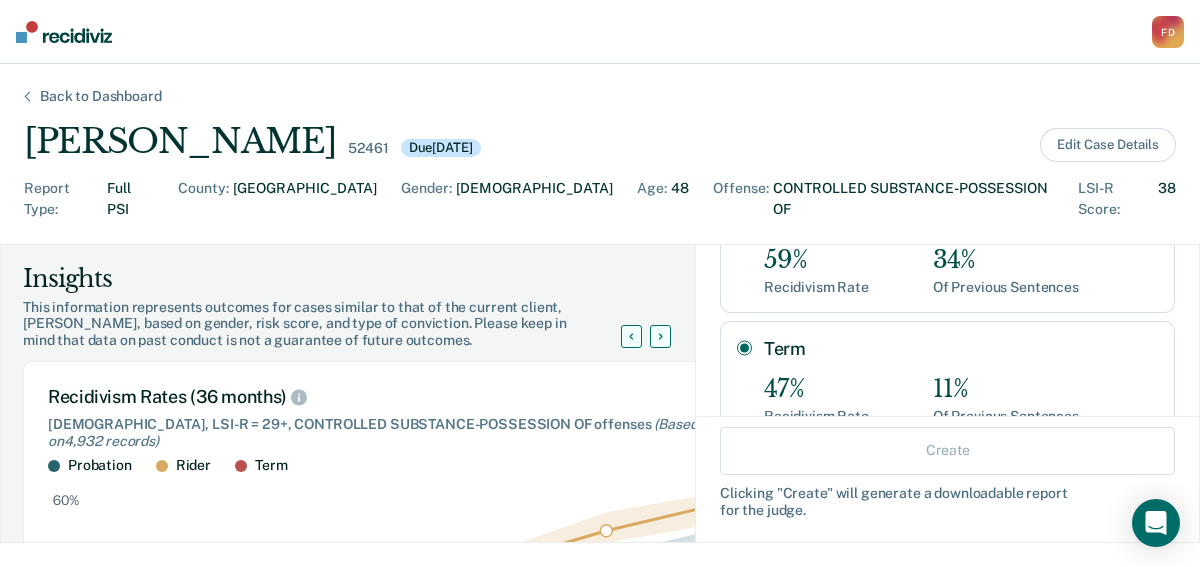 radio on "true" 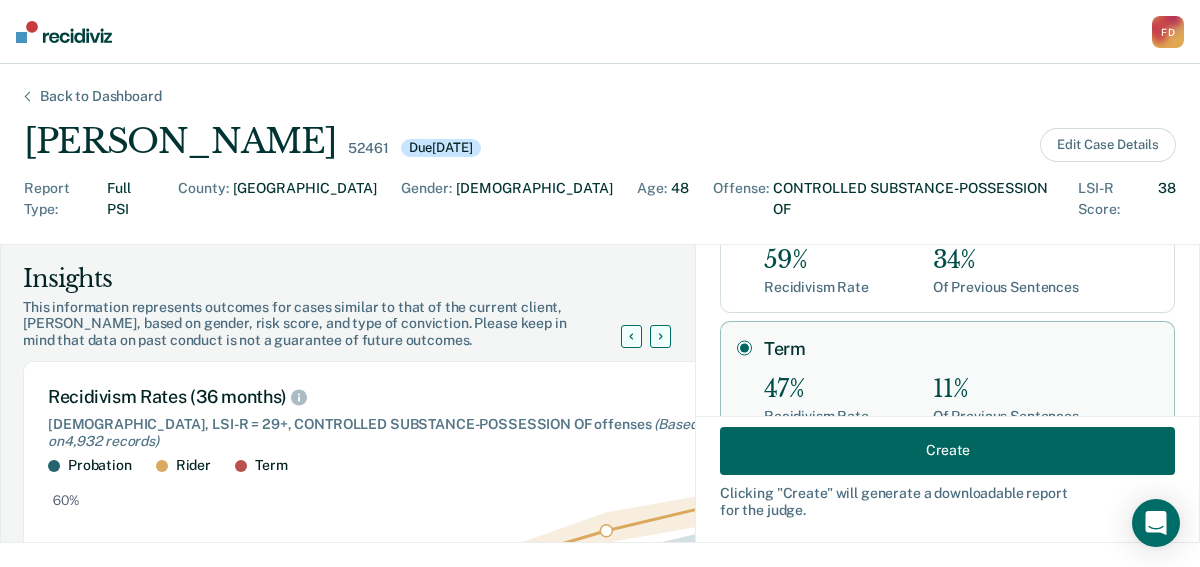 click on "Create" at bounding box center (947, 450) 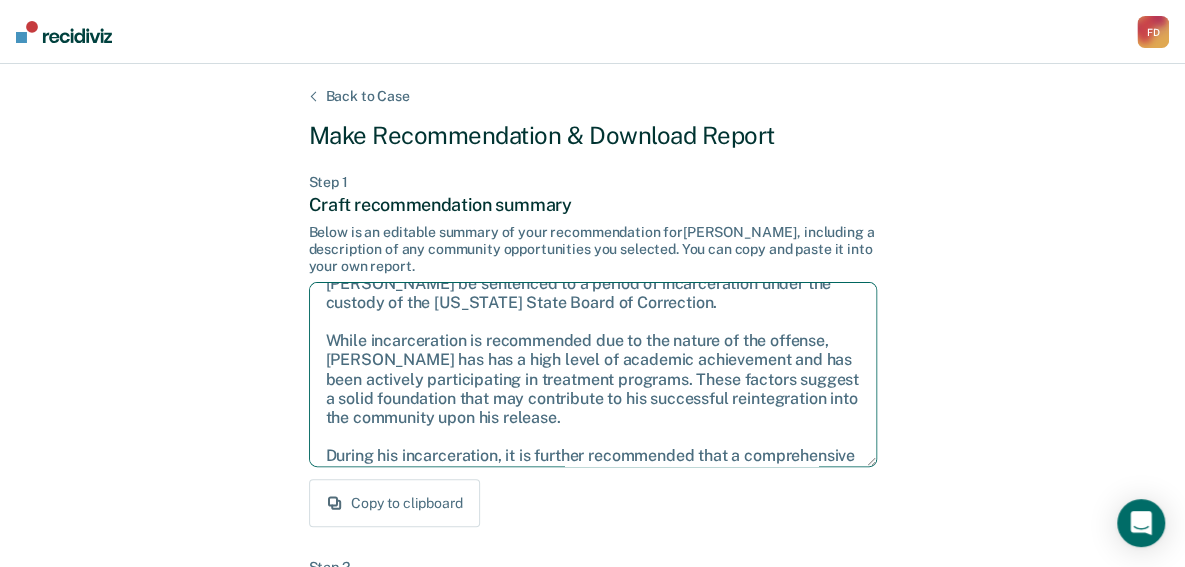 scroll, scrollTop: 128, scrollLeft: 0, axis: vertical 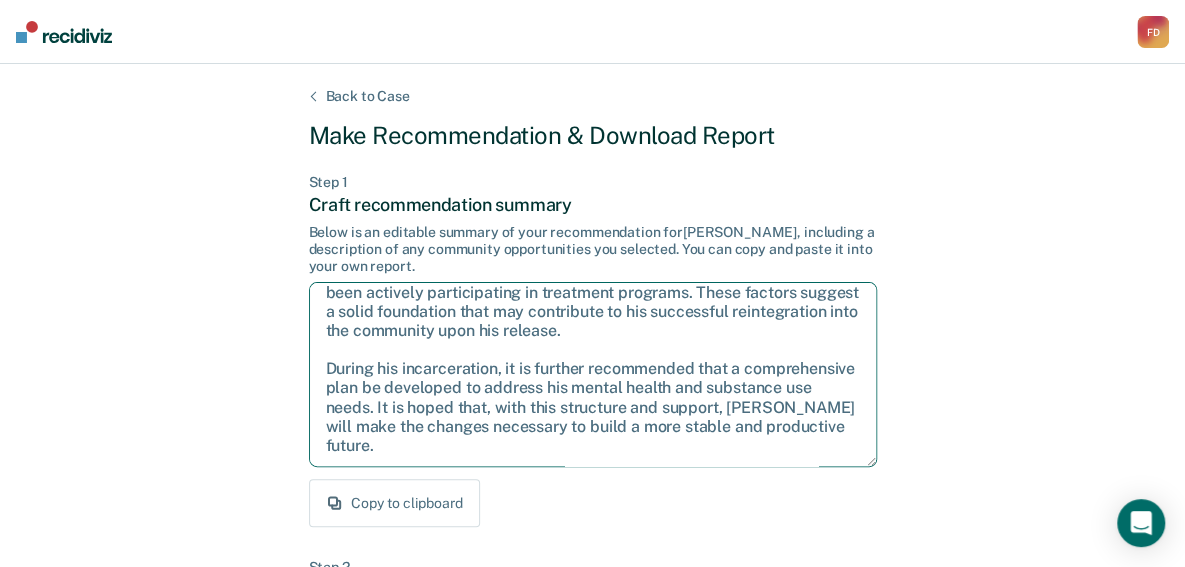 drag, startPoint x: 322, startPoint y: 301, endPoint x: 804, endPoint y: 479, distance: 513.8171 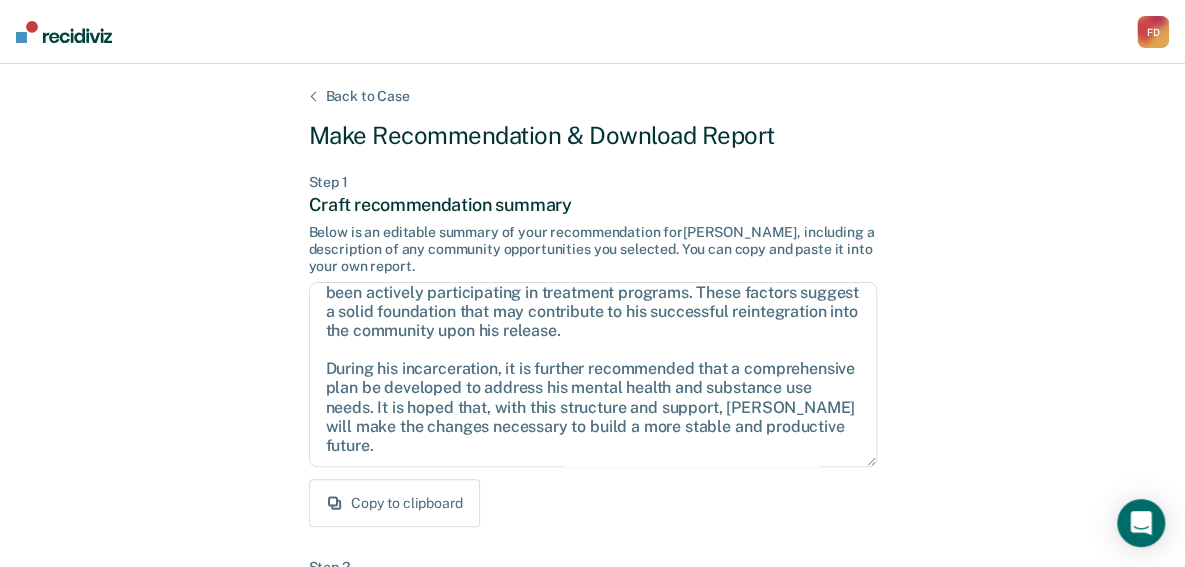 click on "Back to Case Make Recommendation & Download Report Step 1 Craft recommendation summary Below is an editable summary of your recommendation for  [PERSON_NAME] , including a description of any community opportunities you selected. You can copy and paste it into your own report.  Copy to clipboard Step 2 Download Insights Report Download this PDF and include it as an attachment to your finished report. Report Attachment [DATE] Case Insights Overview Name [PERSON_NAME] Recommendation by PSI Term Case Details Gender:  [DEMOGRAPHIC_DATA] Age:  [DEMOGRAPHIC_DATA] Offense:  CONTROLLED SUBSTANCE-POSSESSION OF Sentence Distribution 6,049   records [DEMOGRAPHIC_DATA] LSI-R = 29+ CONTROLLED SUBSTANCE-POSSESSION OF Probation 55 % Rider 34 % Term 11 % Sentence Distribution  represents the percentage of cases sentenced to a particular disposition. The rates are based on   6,049   records  of    men   with   LSI-R scores of at least  29   with  CONTROLLED SUBSTANCE-POSSESSION OF offenses , using  IDOC  data from 2010 to present. Recidivism Rates   (36 months)   53" at bounding box center [592, 602] 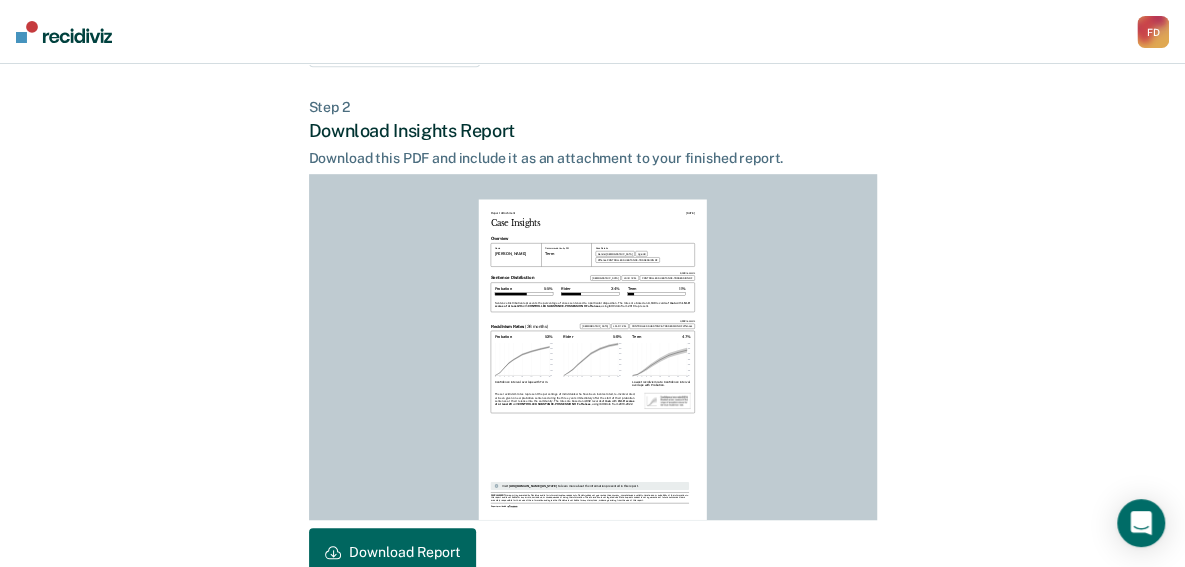 scroll, scrollTop: 572, scrollLeft: 0, axis: vertical 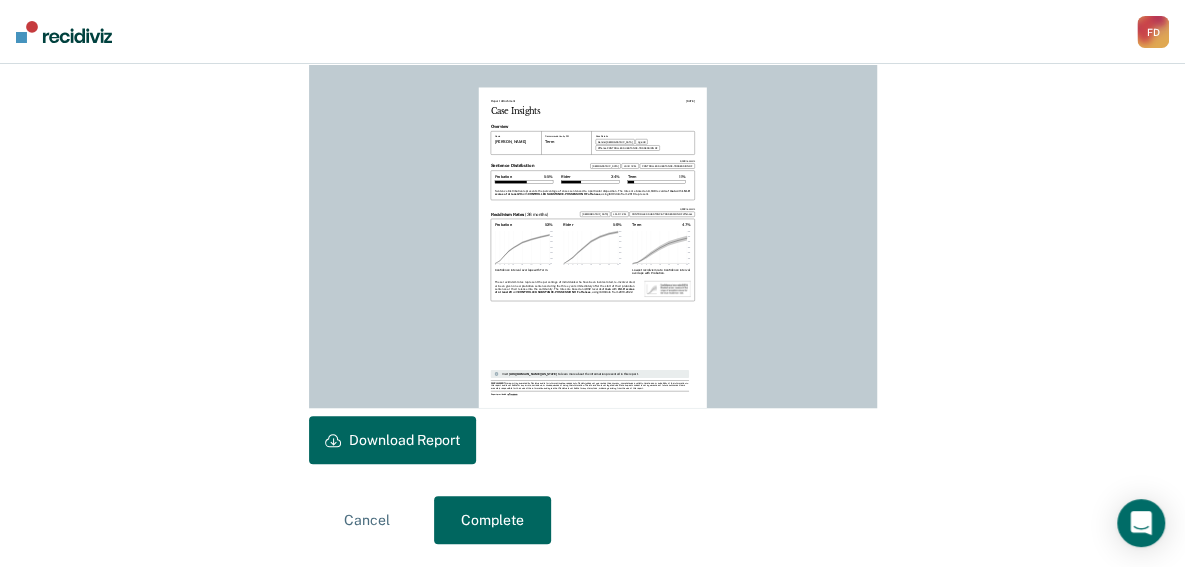 click on "Download Report" at bounding box center [392, 440] 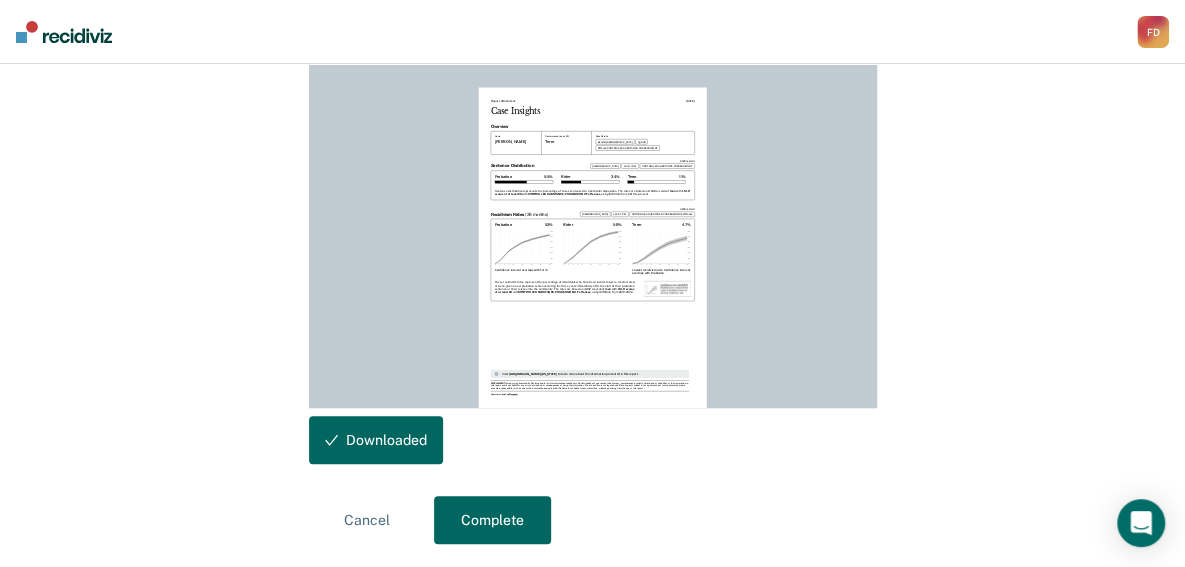 scroll, scrollTop: 0, scrollLeft: 0, axis: both 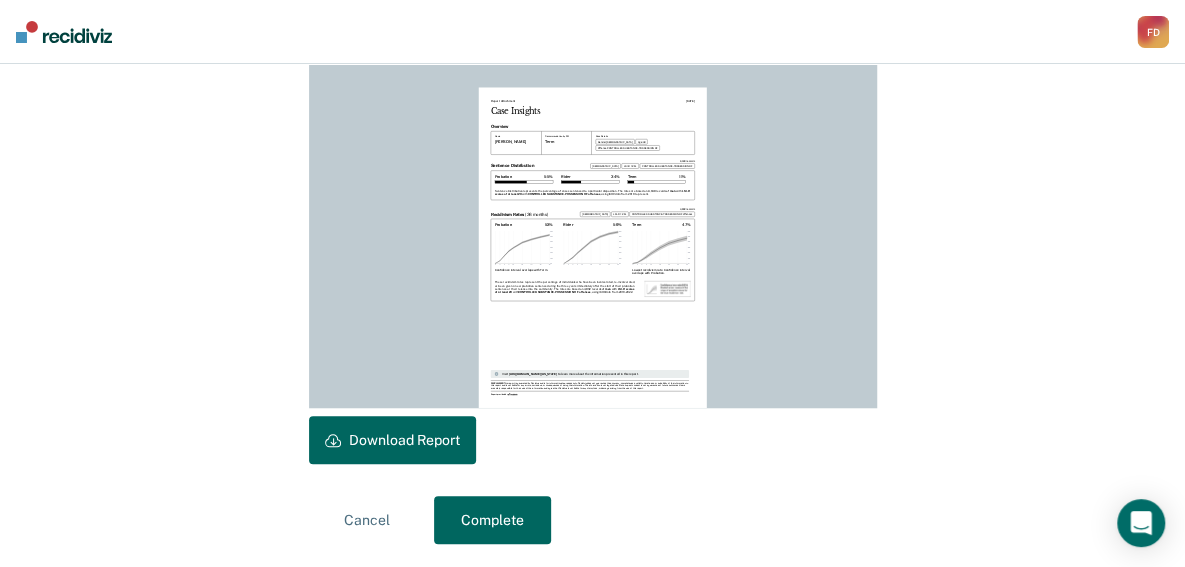 click on "Complete" at bounding box center [492, 520] 